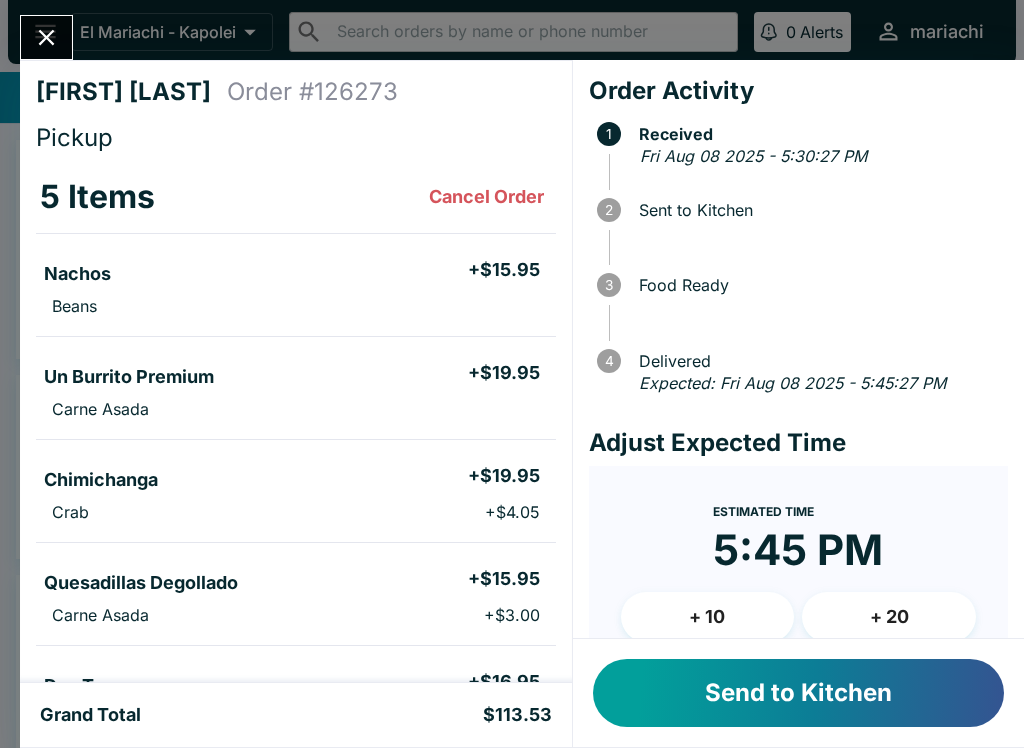 scroll, scrollTop: 0, scrollLeft: 0, axis: both 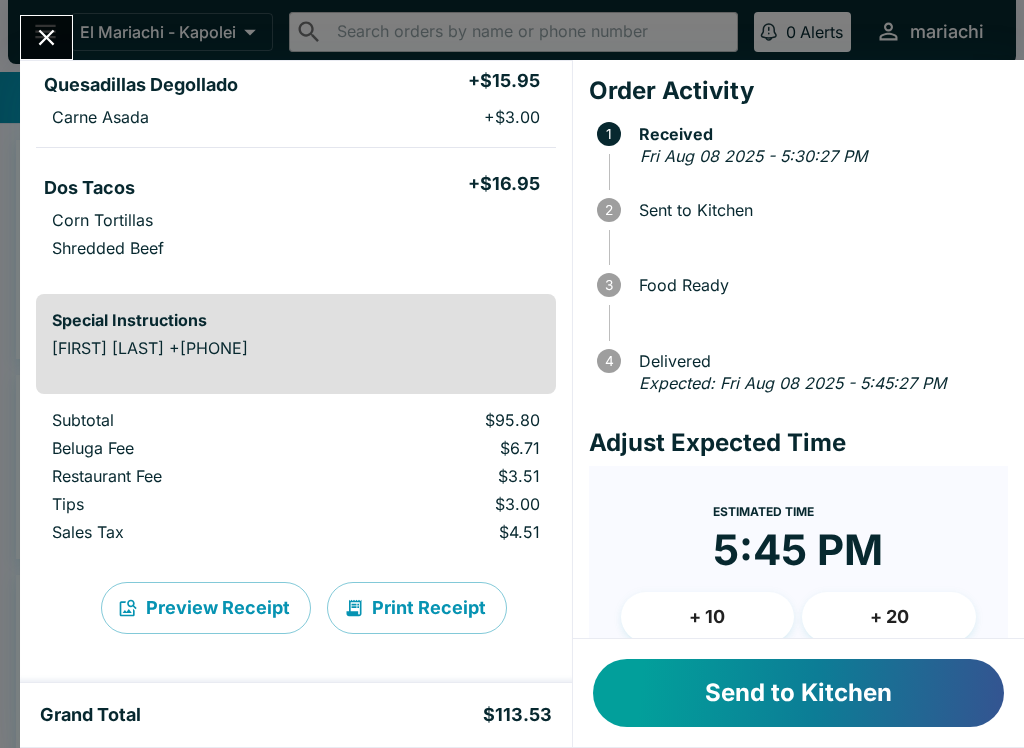 click on "Send to Kitchen" at bounding box center [798, 693] 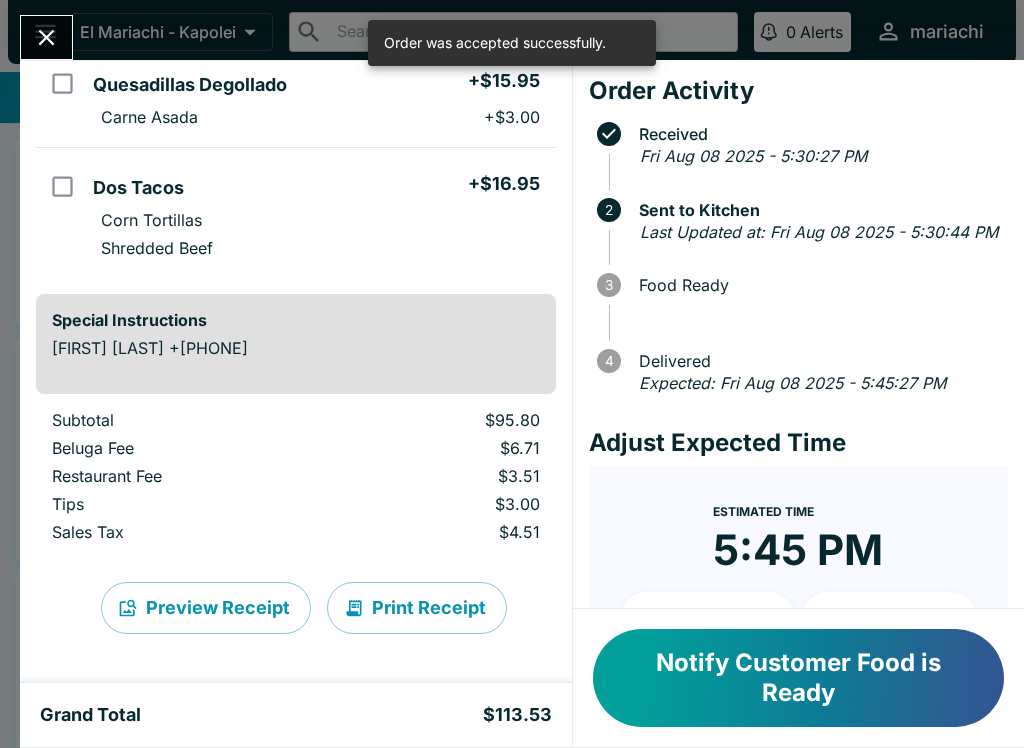 click at bounding box center [46, 37] 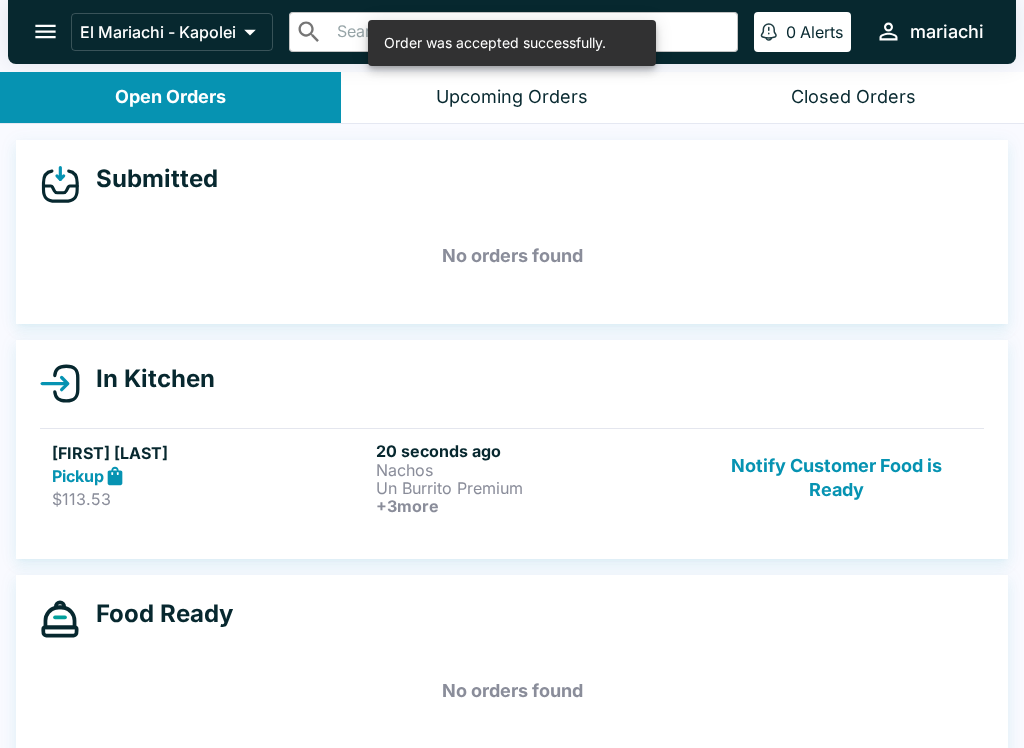 click on "Un Burrito Premium" at bounding box center (534, 488) 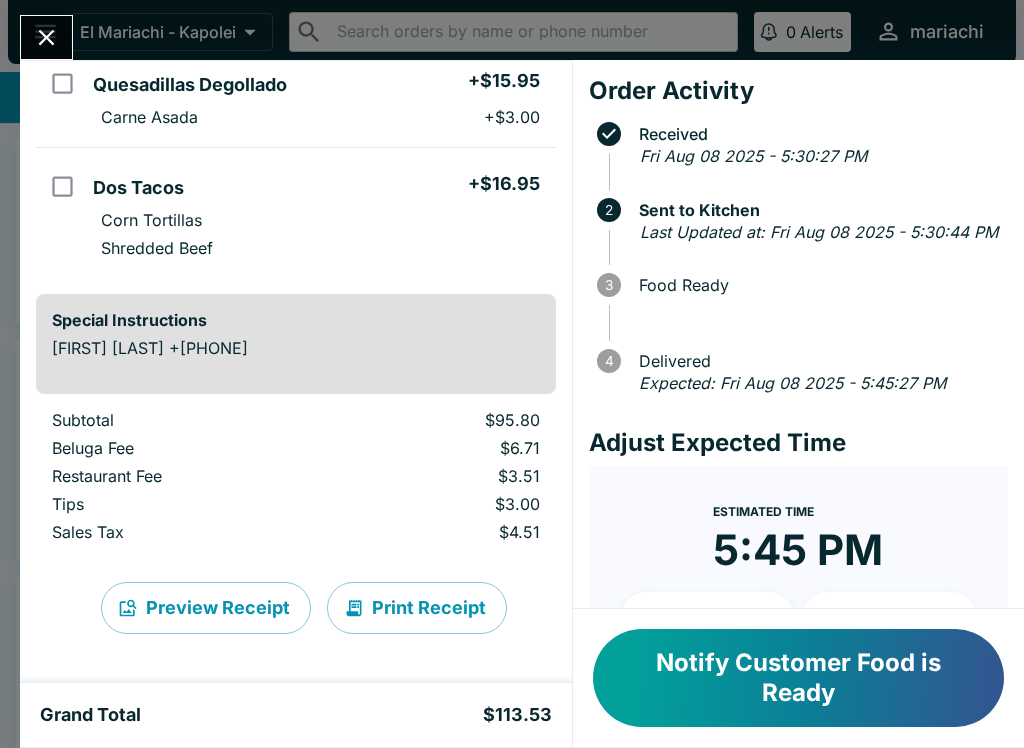 scroll, scrollTop: 498, scrollLeft: 0, axis: vertical 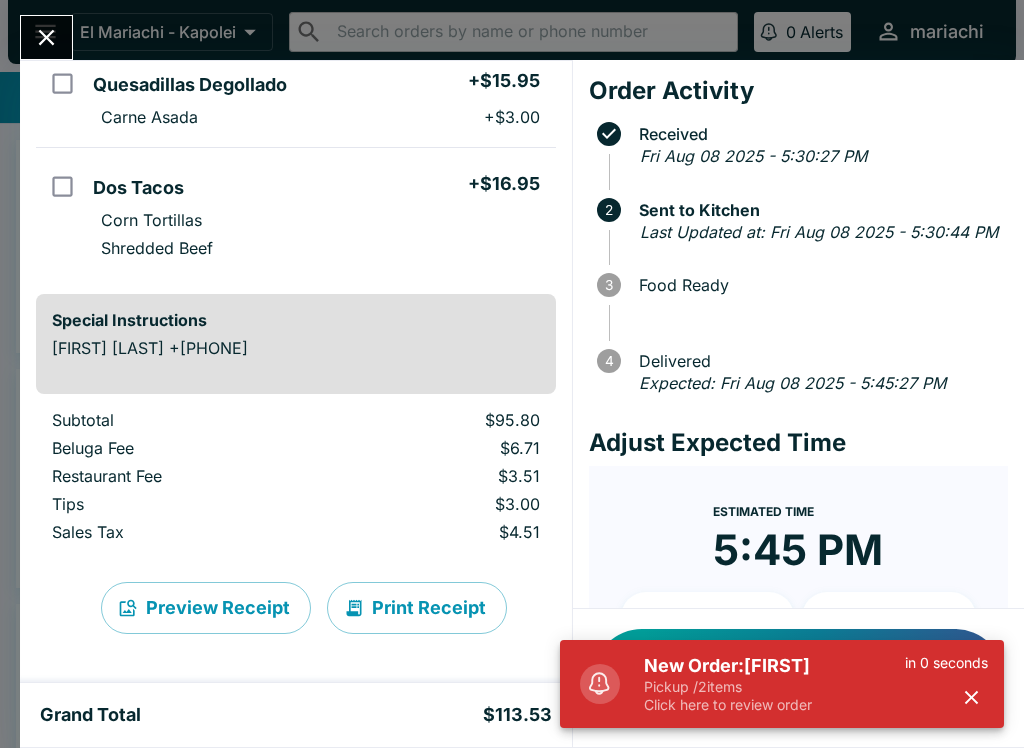 click on "New Order:  Erika" at bounding box center [774, 666] 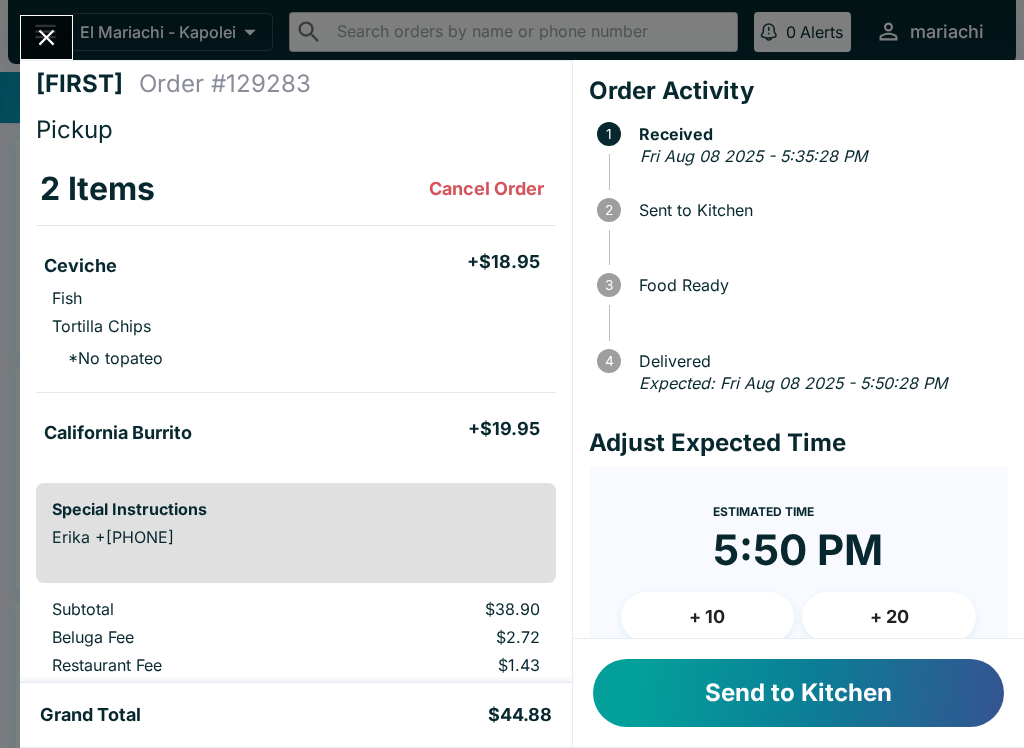 scroll, scrollTop: 7, scrollLeft: 0, axis: vertical 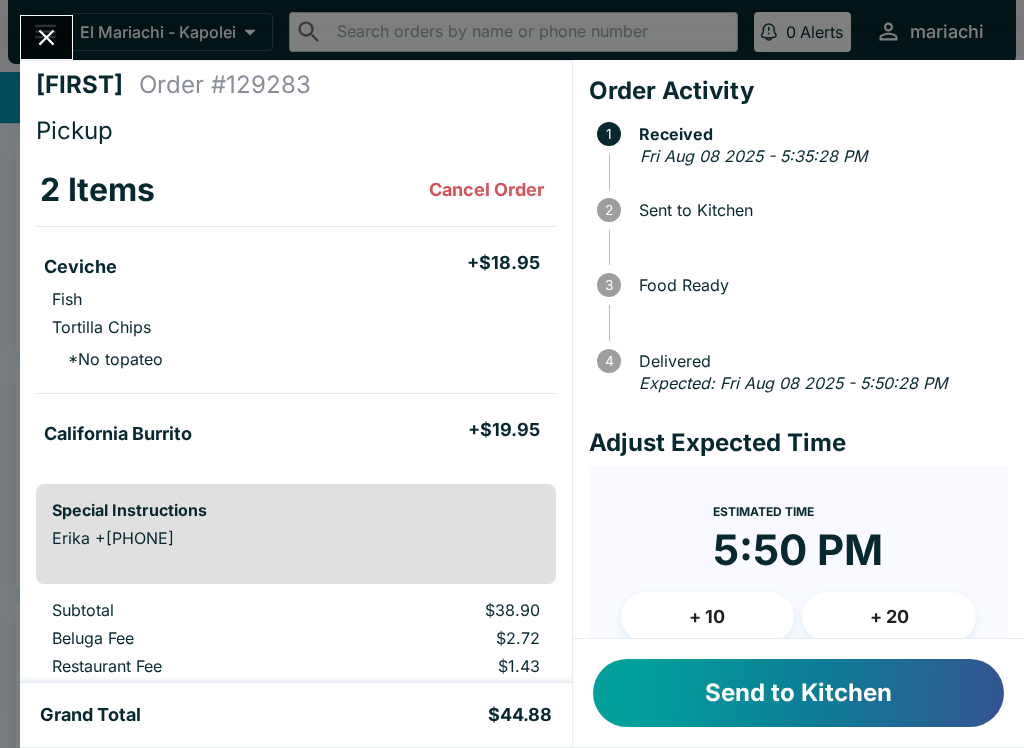 click on "Send to Kitchen" at bounding box center (798, 693) 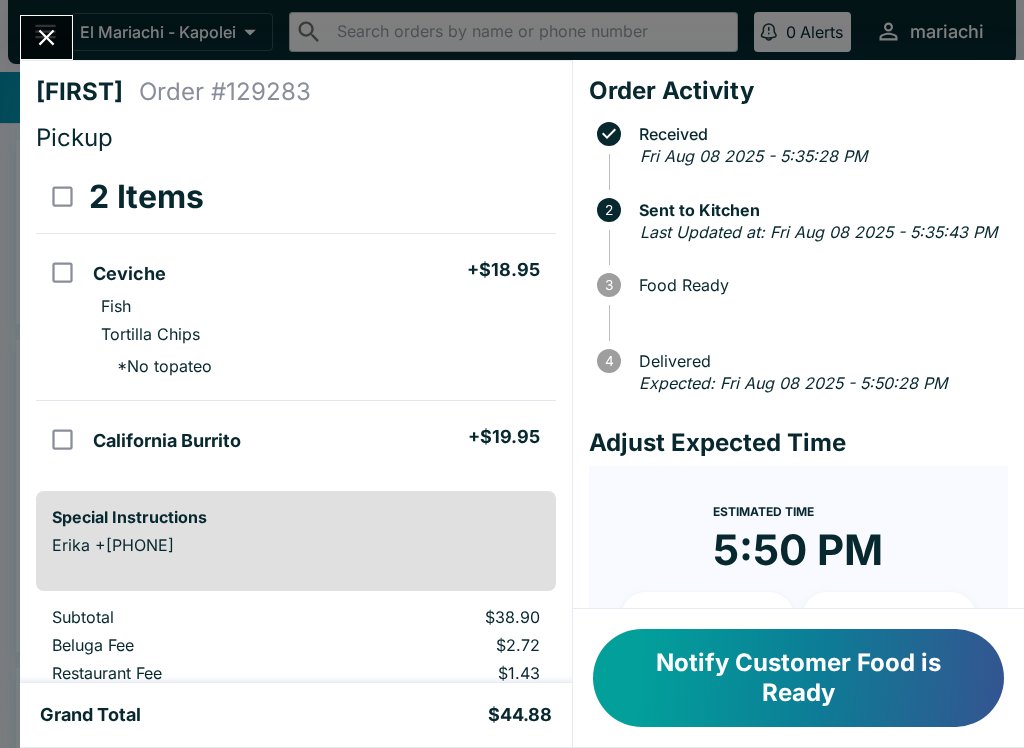 scroll, scrollTop: 0, scrollLeft: 0, axis: both 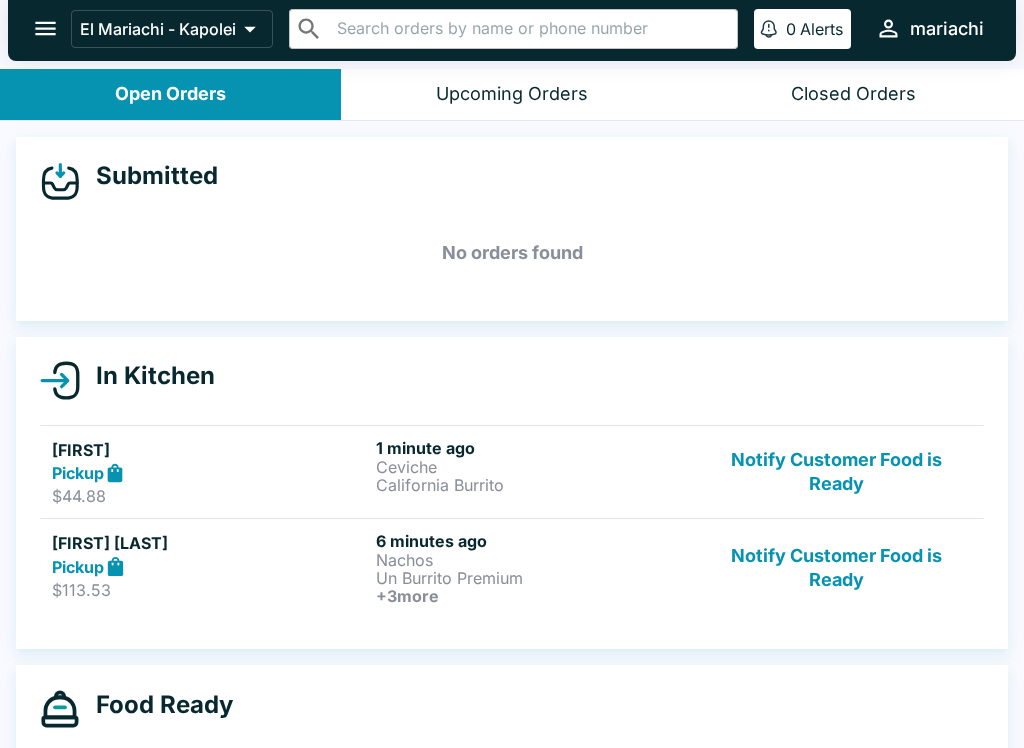 click on "Un Burrito Premium" at bounding box center (534, 578) 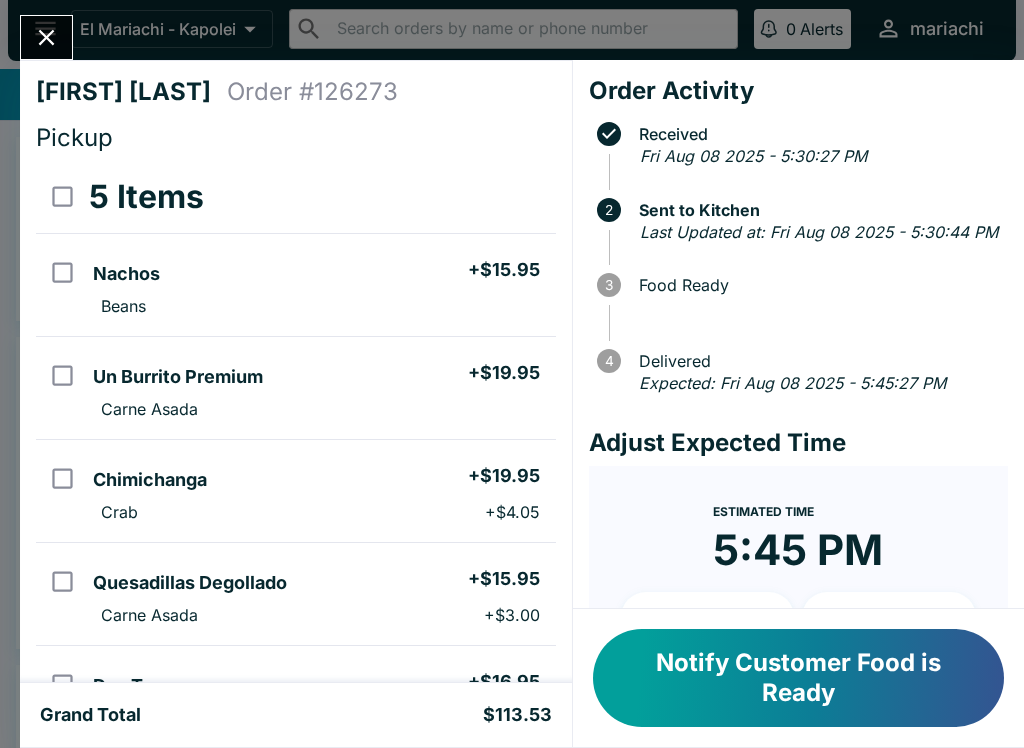 scroll, scrollTop: 0, scrollLeft: 0, axis: both 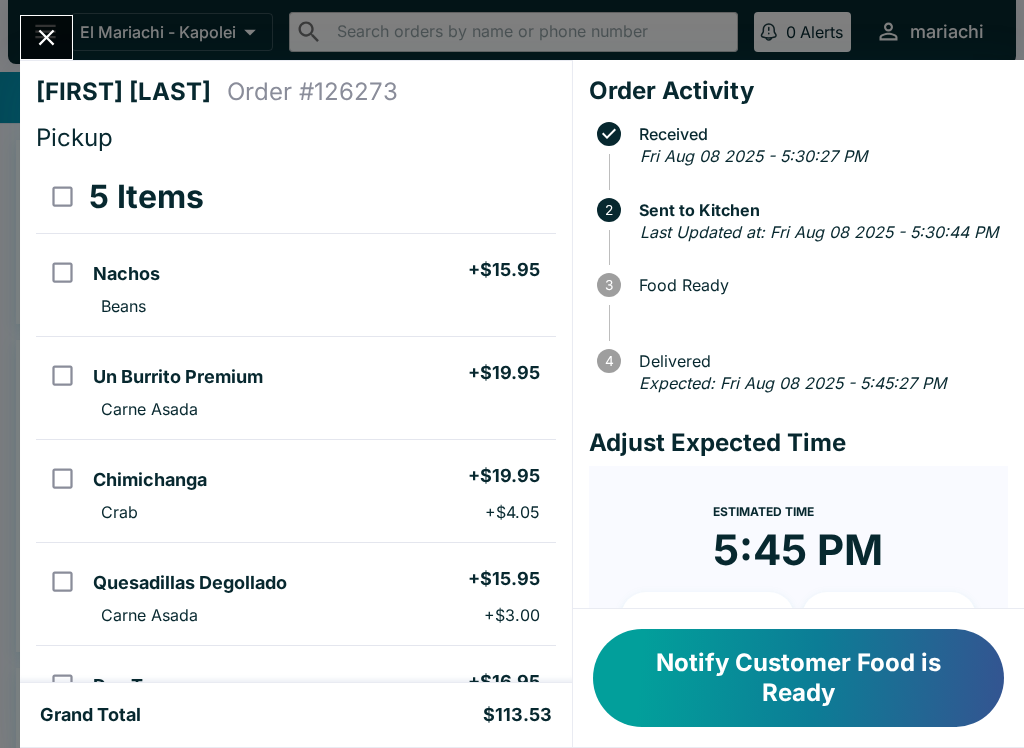 click at bounding box center [46, 37] 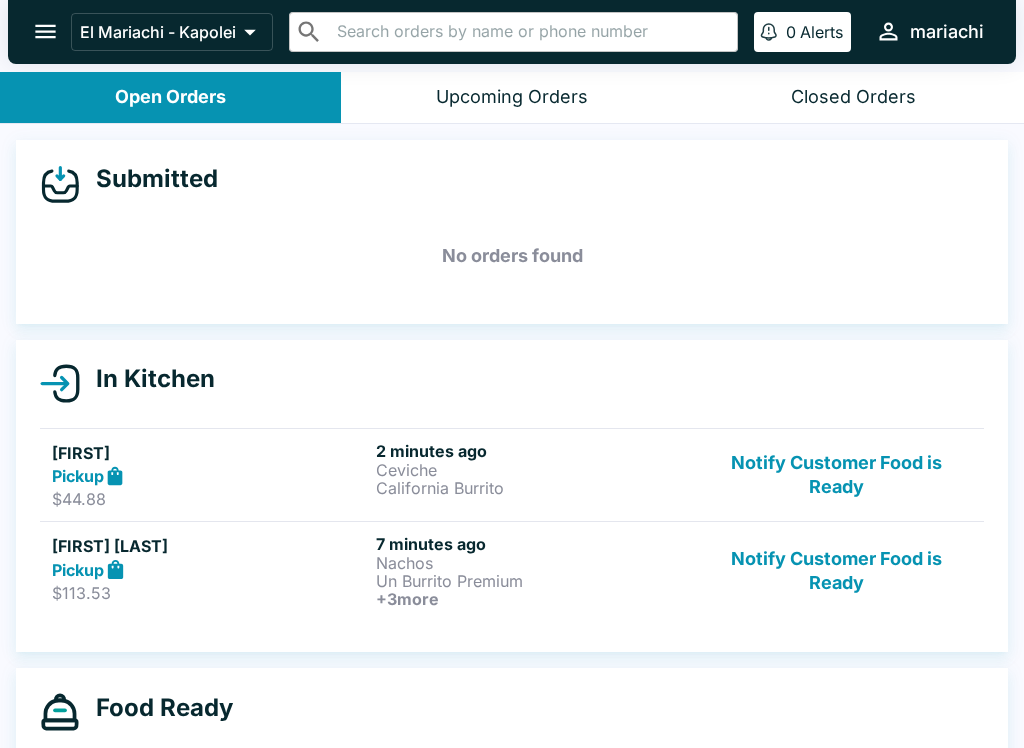 click on "Ceviche" at bounding box center [534, 470] 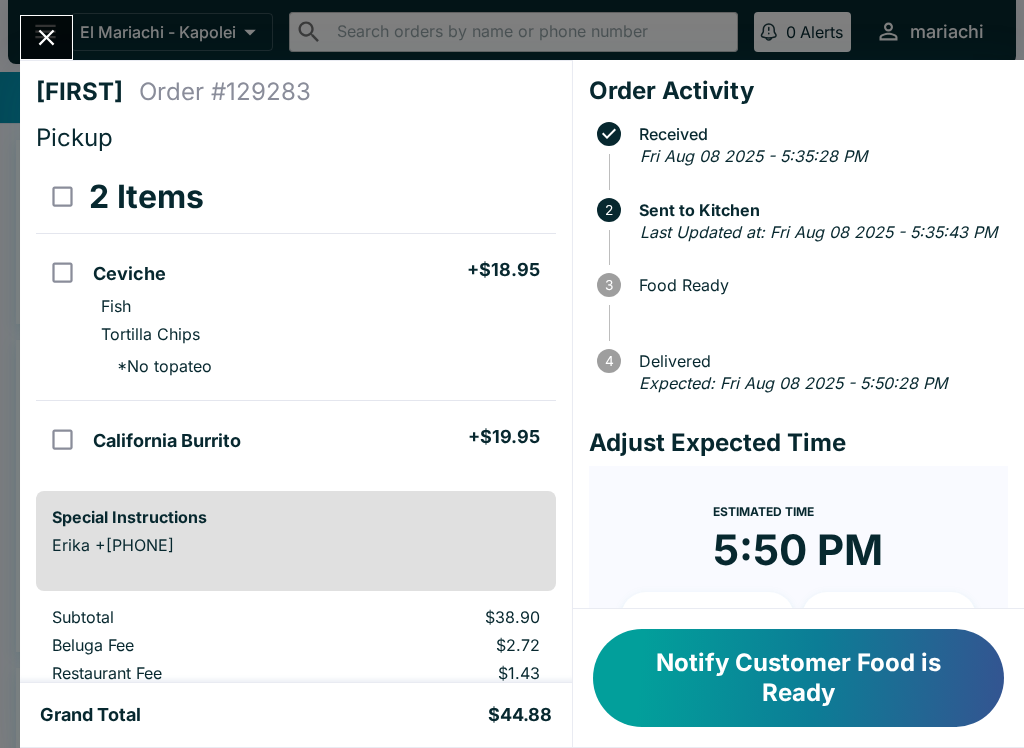click at bounding box center [46, 37] 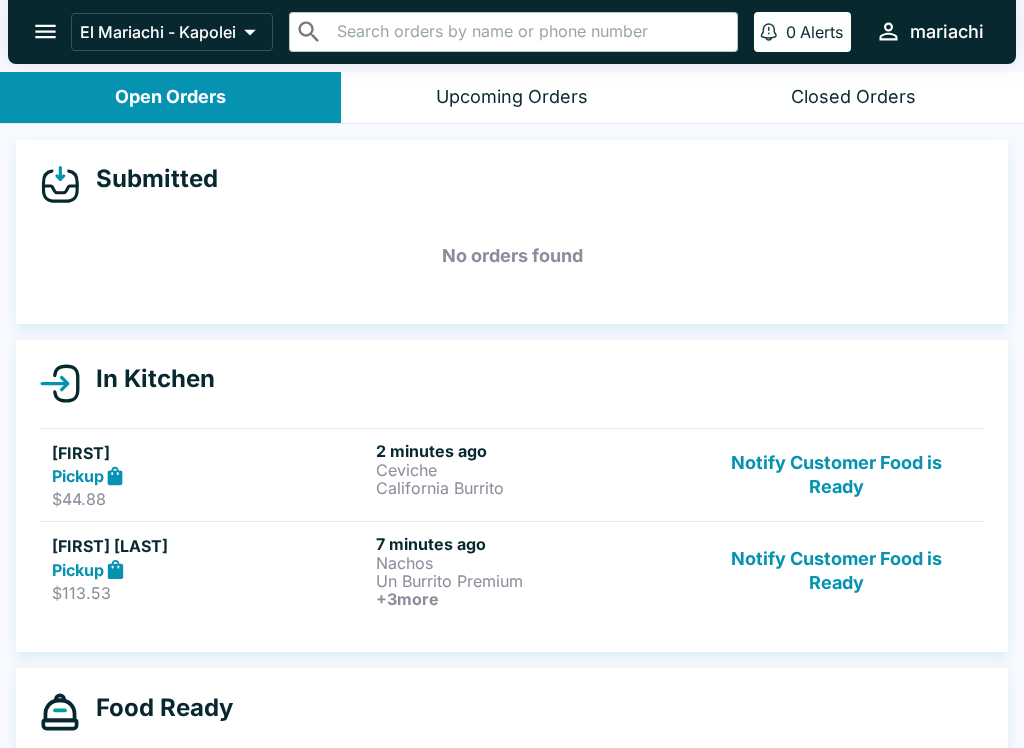 click on "$113.53" at bounding box center [210, 593] 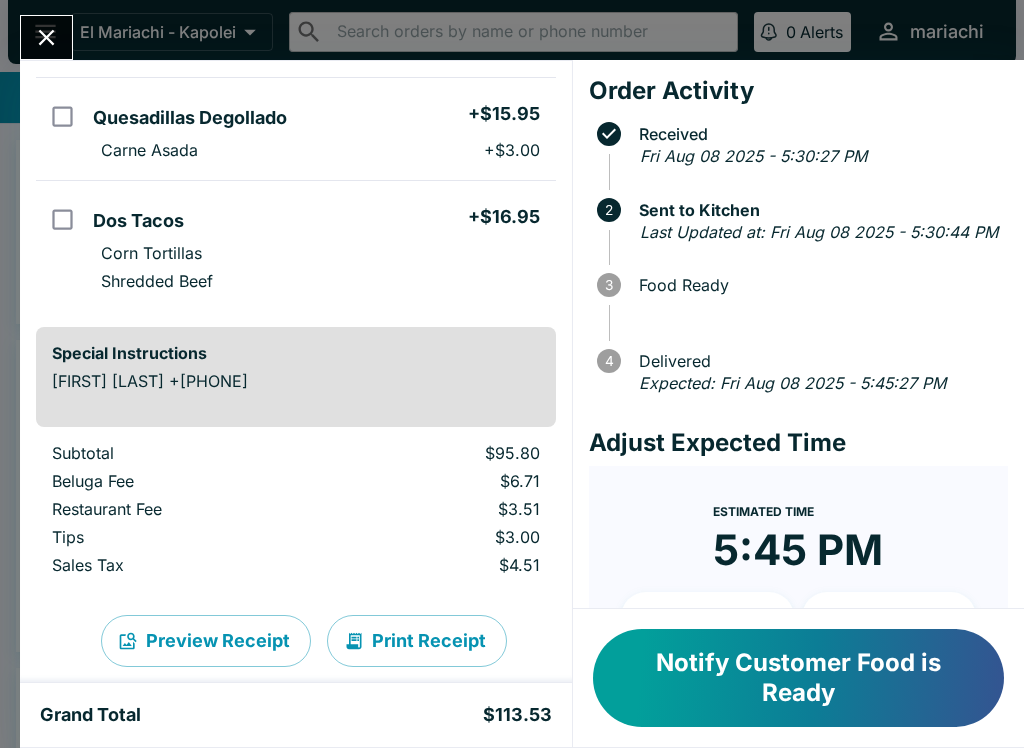 scroll, scrollTop: 468, scrollLeft: 0, axis: vertical 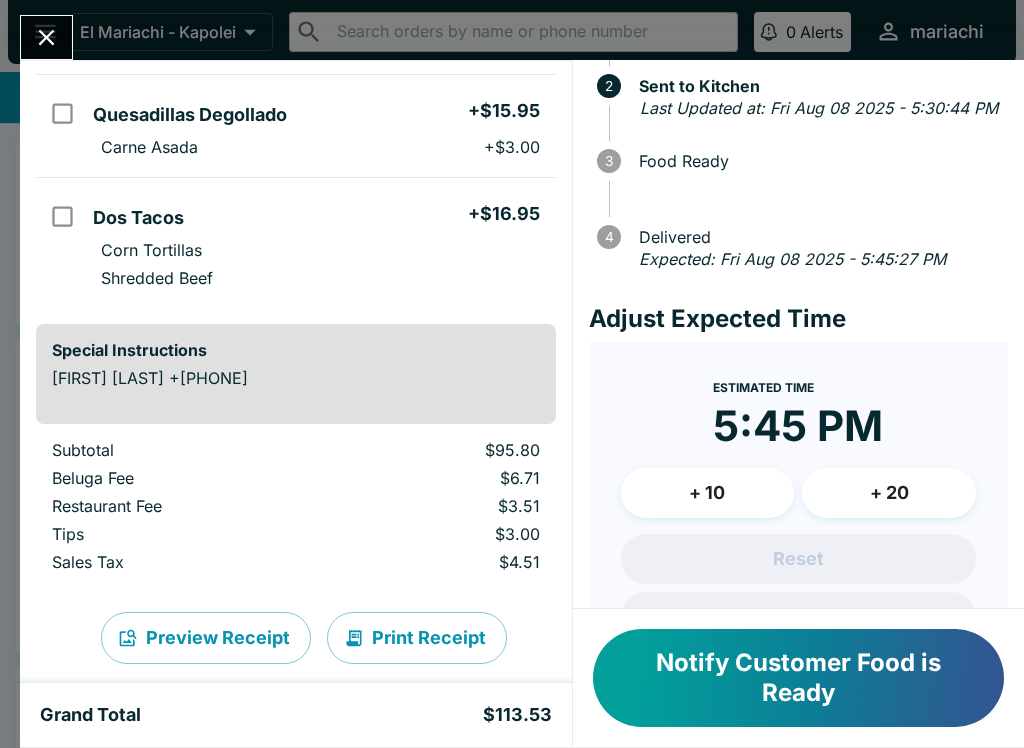 click on "+ 10" at bounding box center (708, 493) 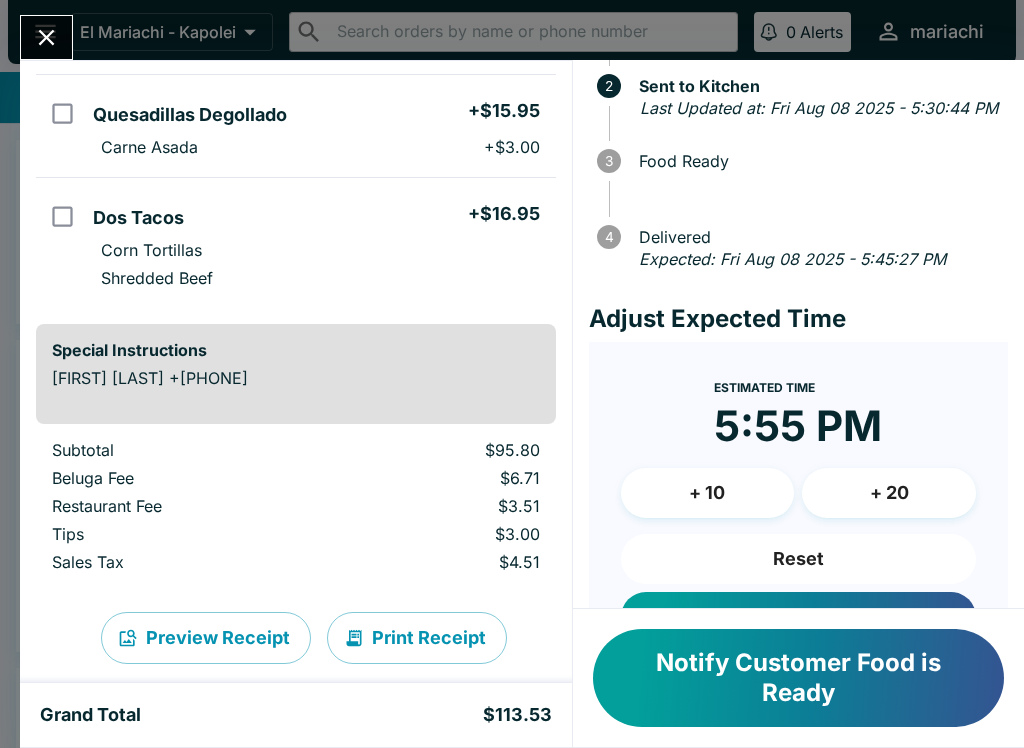scroll, scrollTop: 154, scrollLeft: 0, axis: vertical 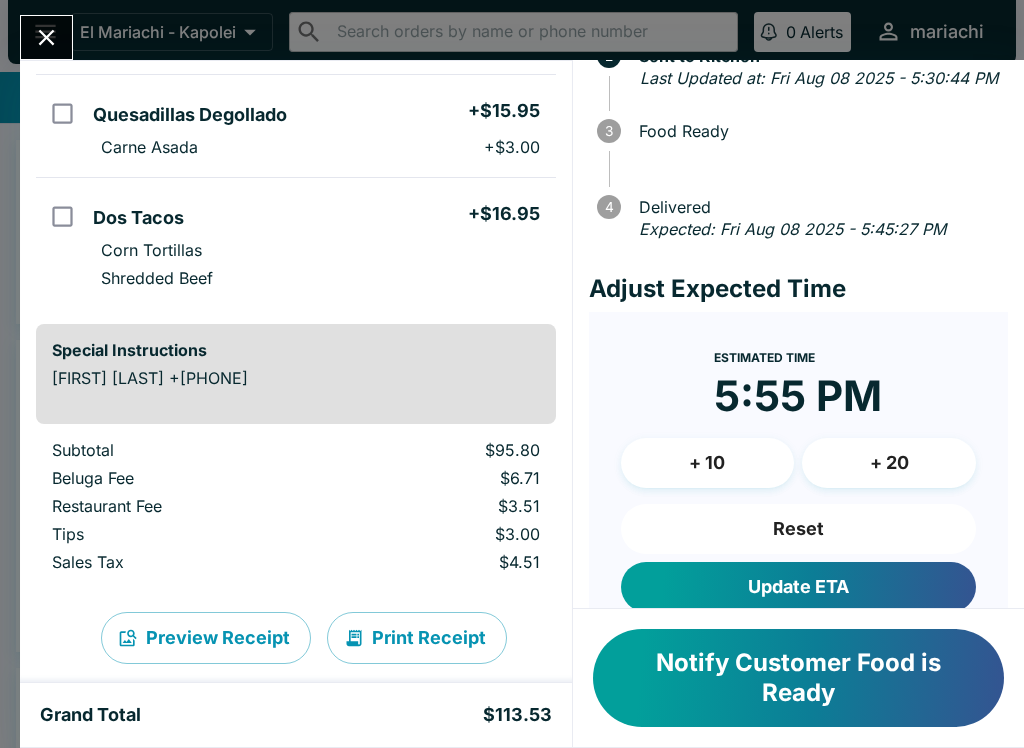 click on "Update ETA" at bounding box center [798, 587] 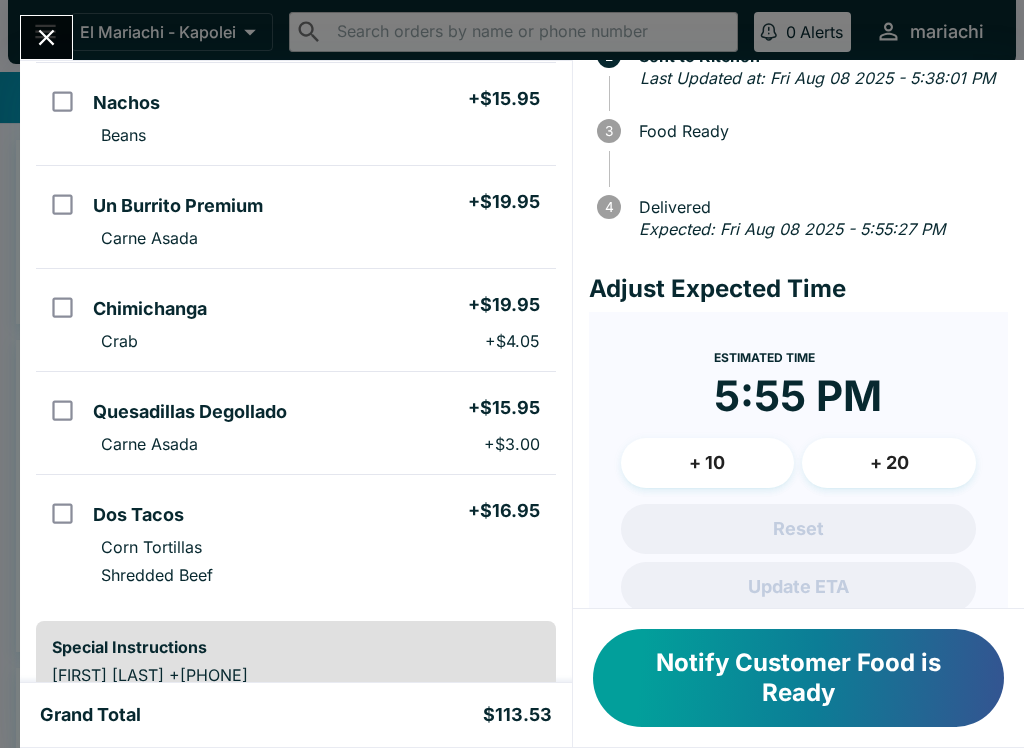 scroll, scrollTop: 172, scrollLeft: 0, axis: vertical 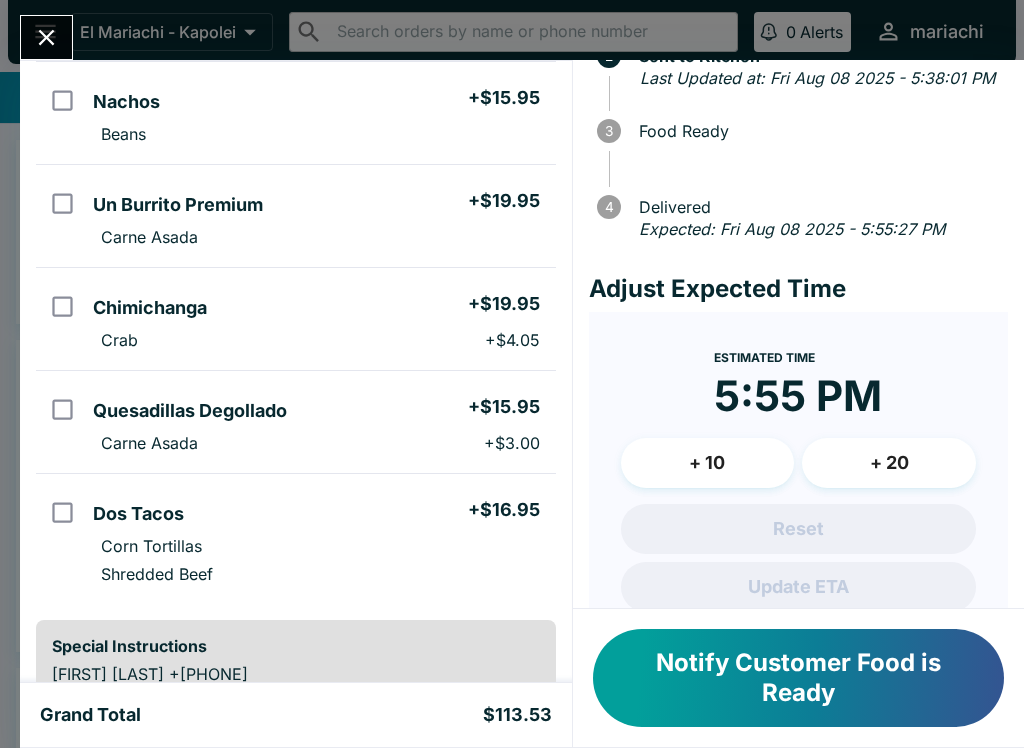 click at bounding box center [62, 512] 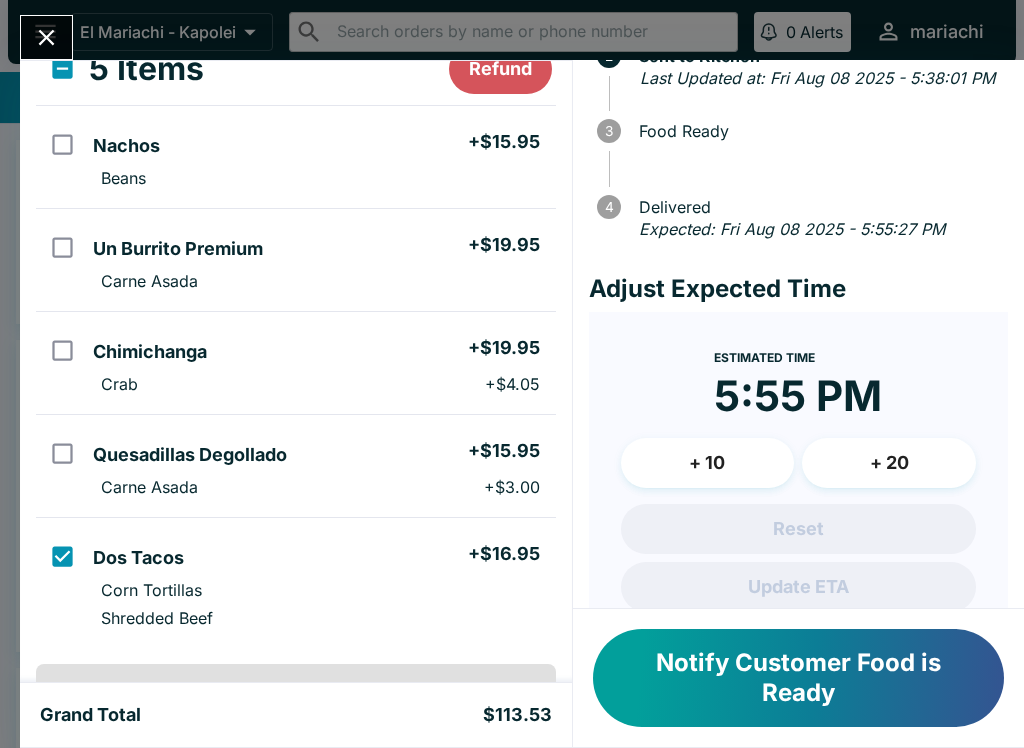 scroll, scrollTop: 123, scrollLeft: 0, axis: vertical 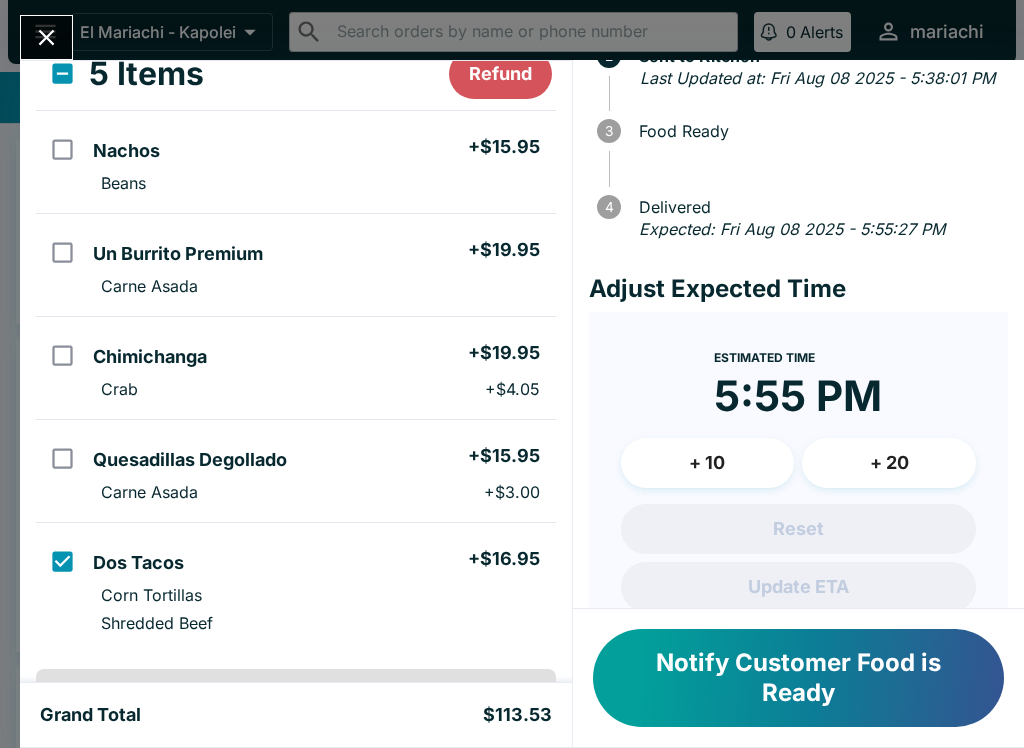 click on "Nachos" at bounding box center [126, 151] 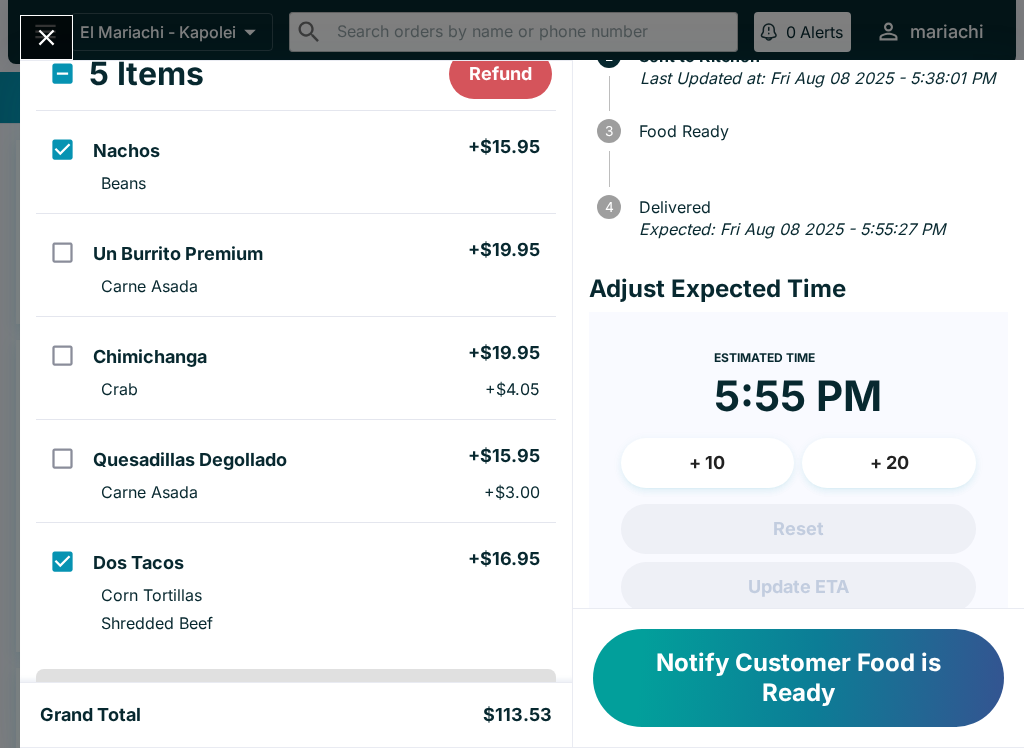 click at bounding box center (62, 458) 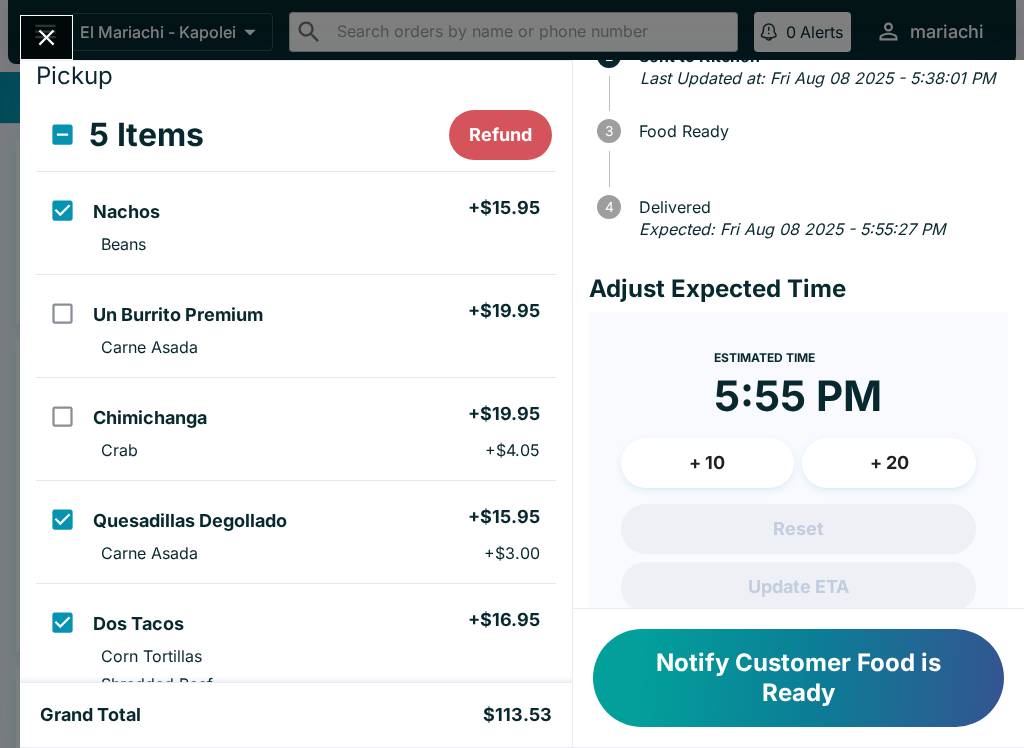 scroll, scrollTop: 63, scrollLeft: 0, axis: vertical 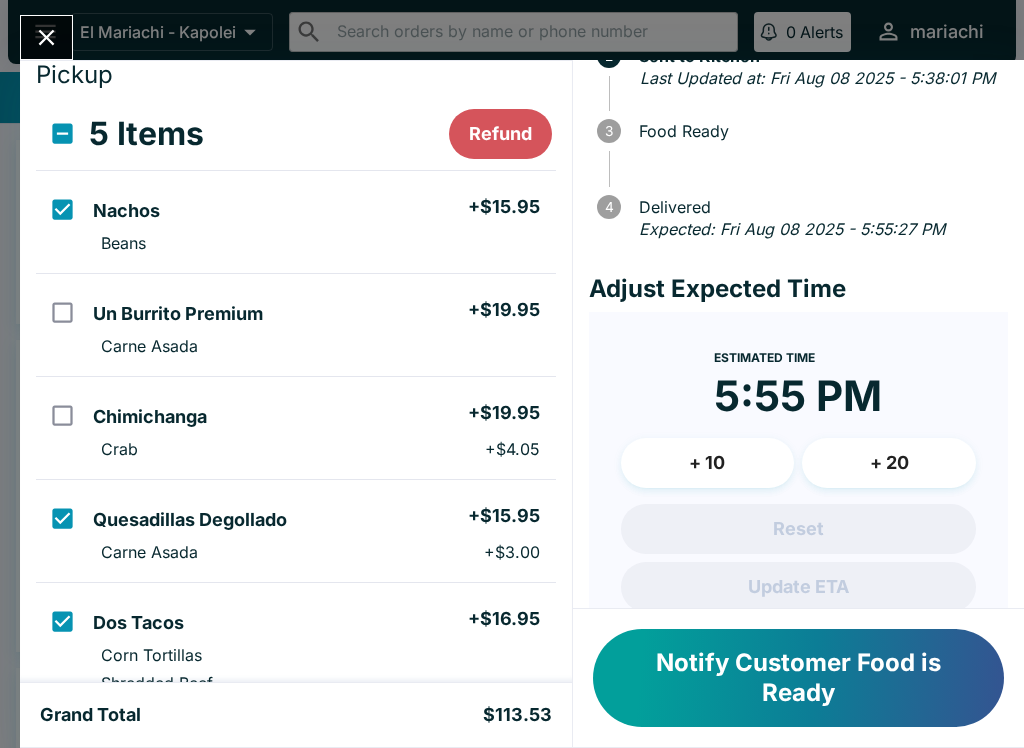 click at bounding box center [62, 312] 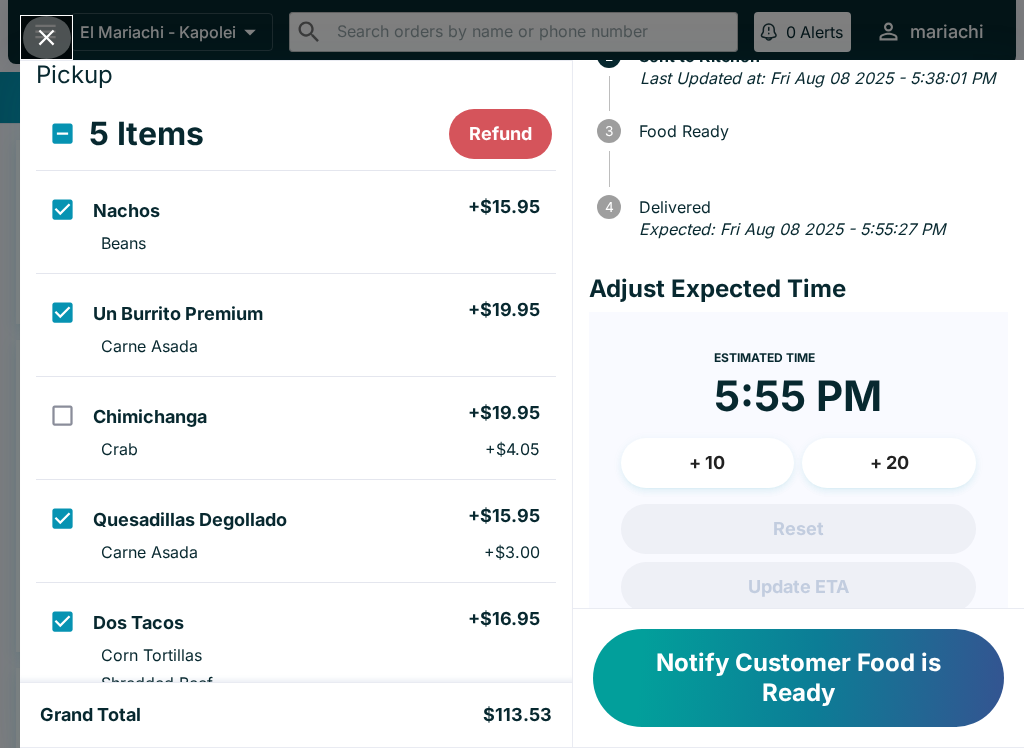 click at bounding box center [46, 37] 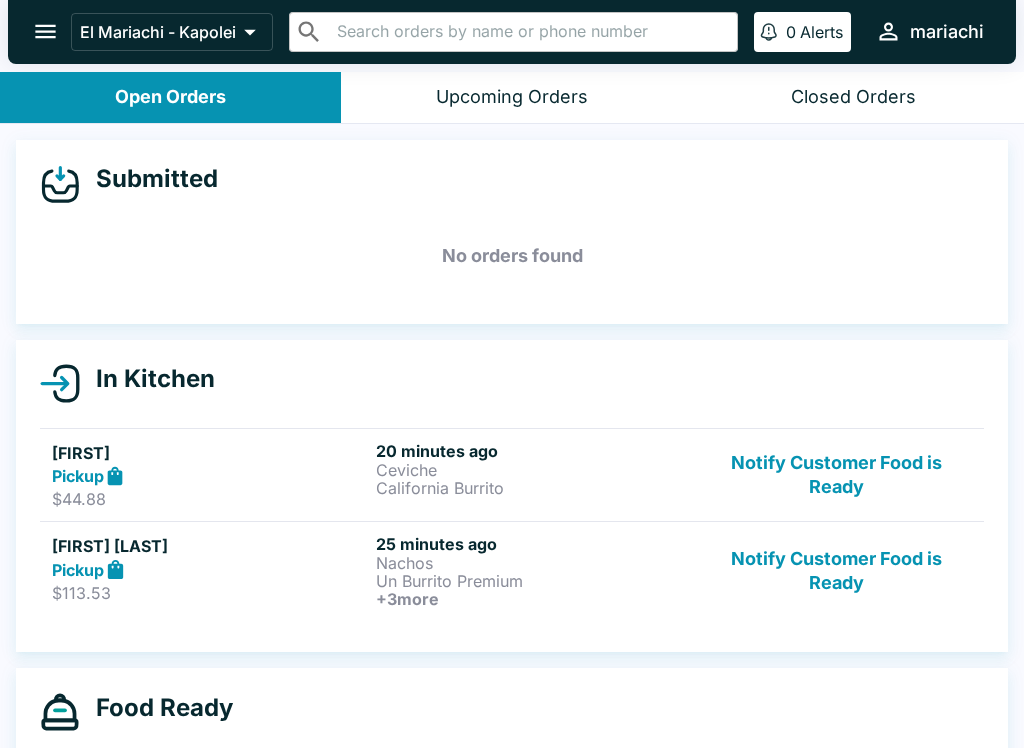 click on "Pickup" at bounding box center [210, 476] 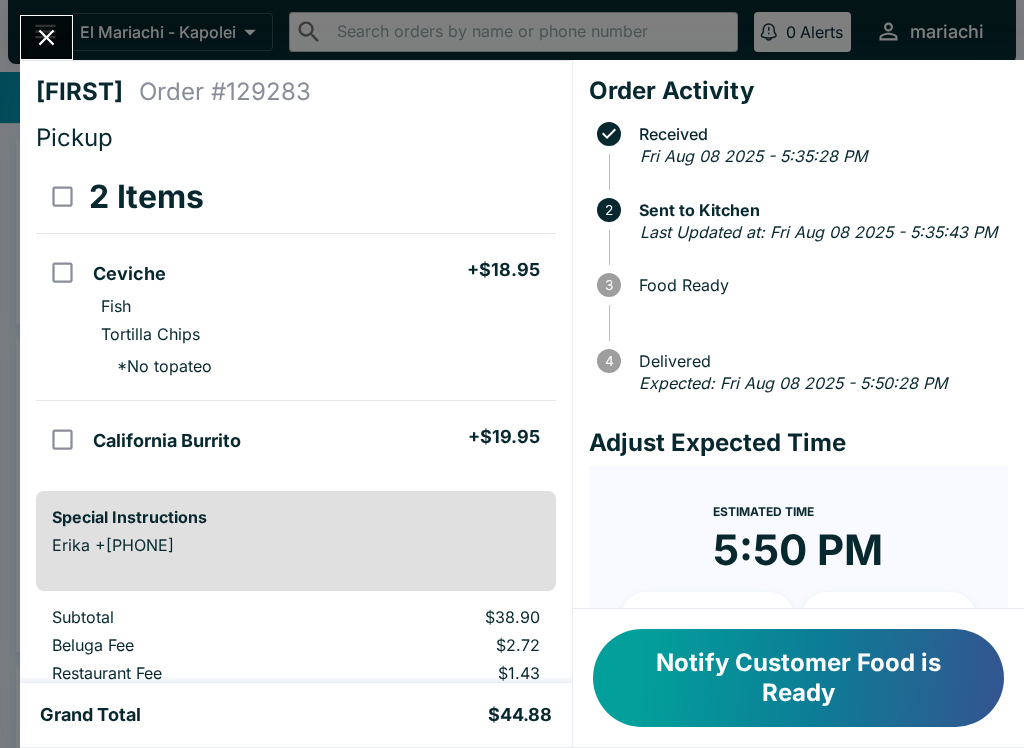 scroll, scrollTop: -1, scrollLeft: 0, axis: vertical 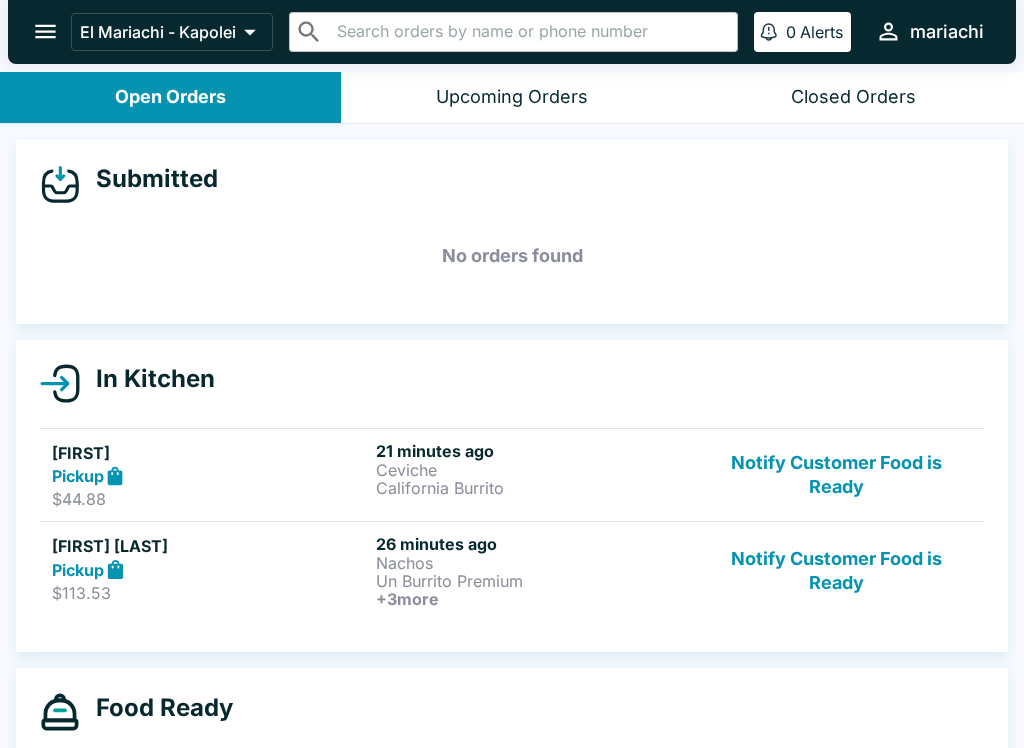 click on "Un Burrito Premium" at bounding box center [534, 581] 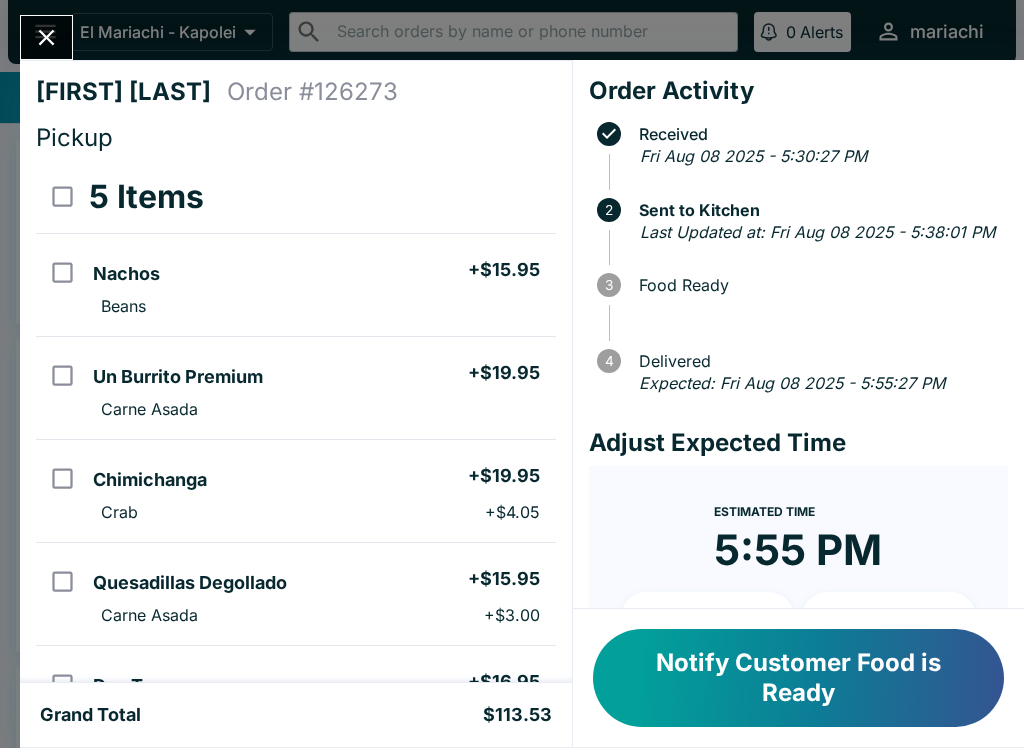 scroll, scrollTop: 0, scrollLeft: 0, axis: both 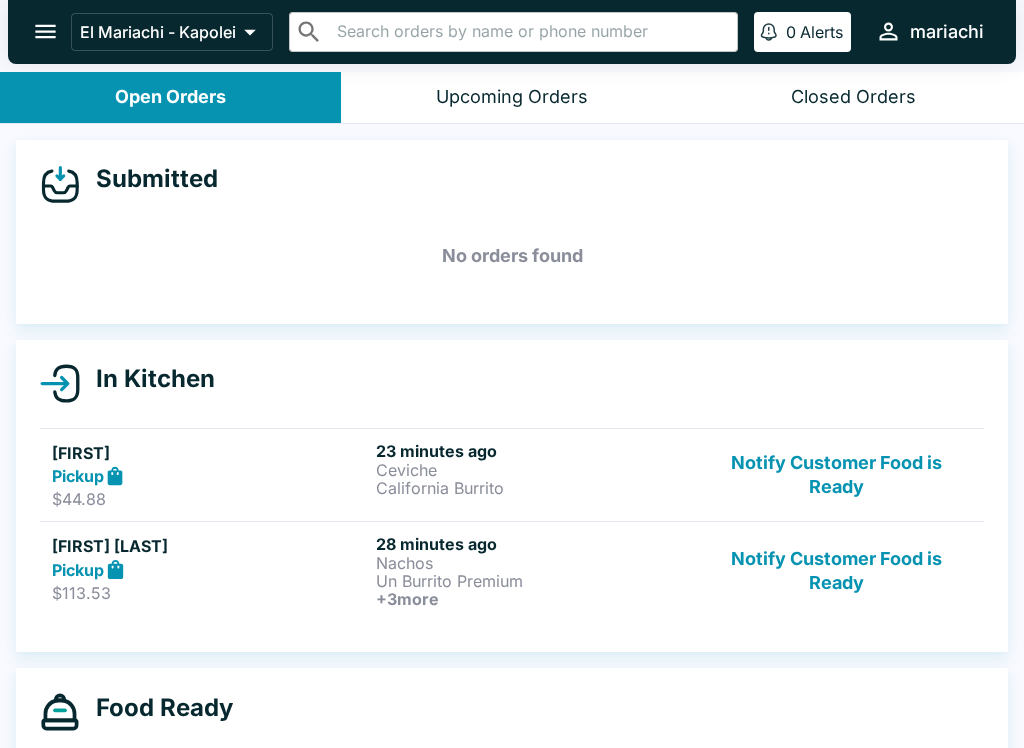 click on "Pickup" at bounding box center (210, 476) 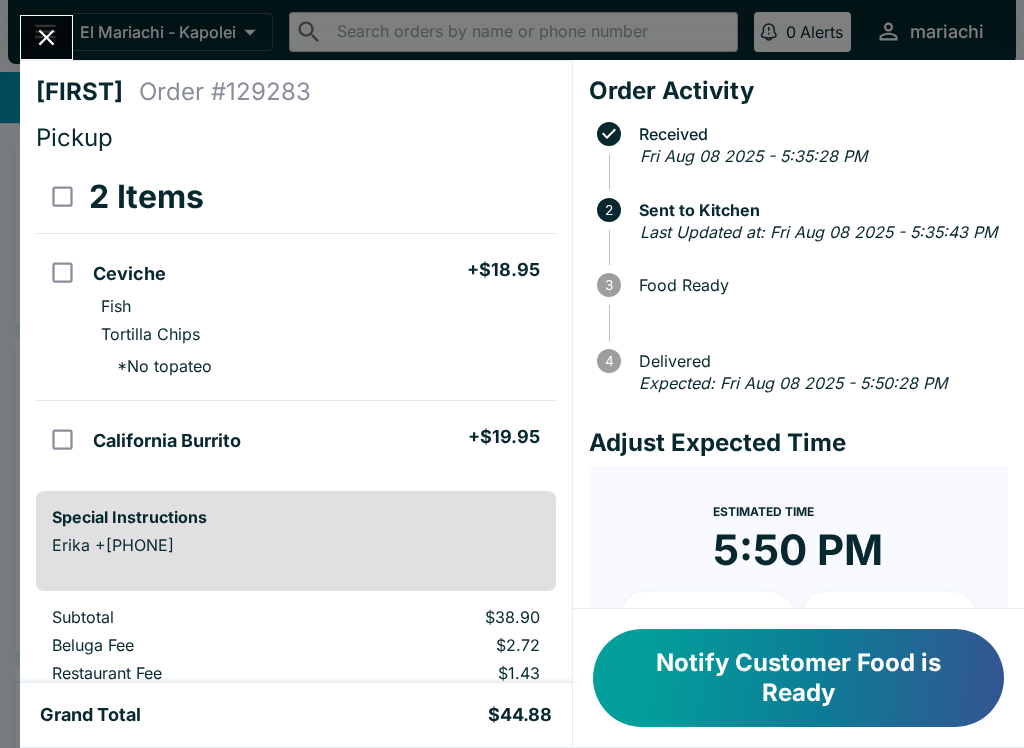 click 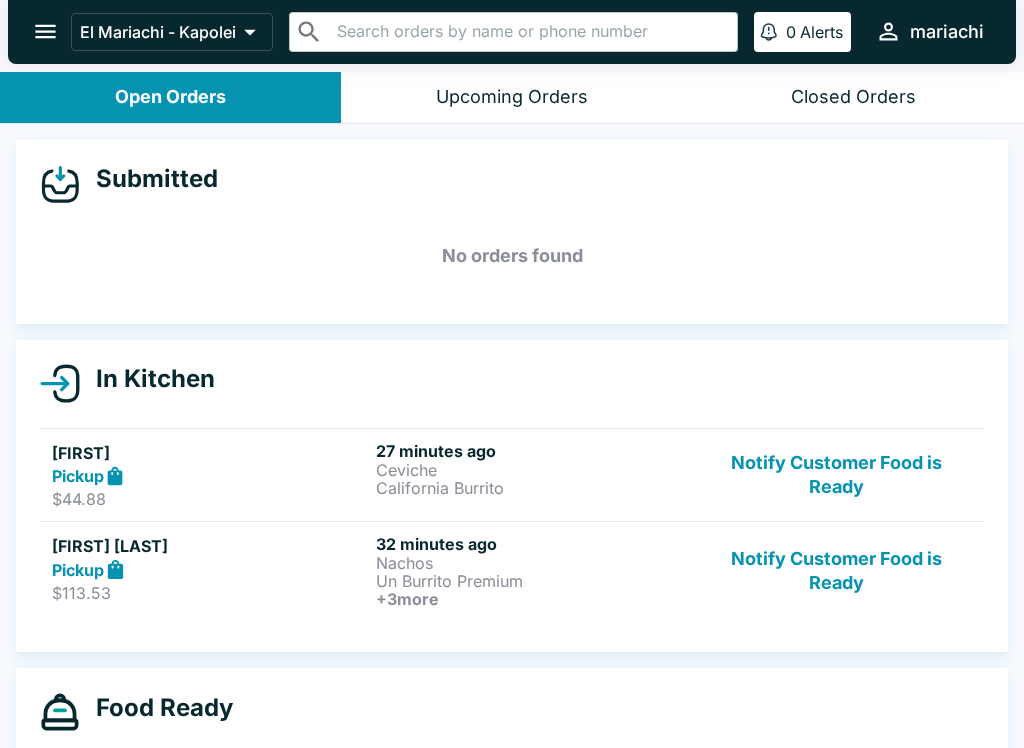 click on "Pickup" at bounding box center [210, 569] 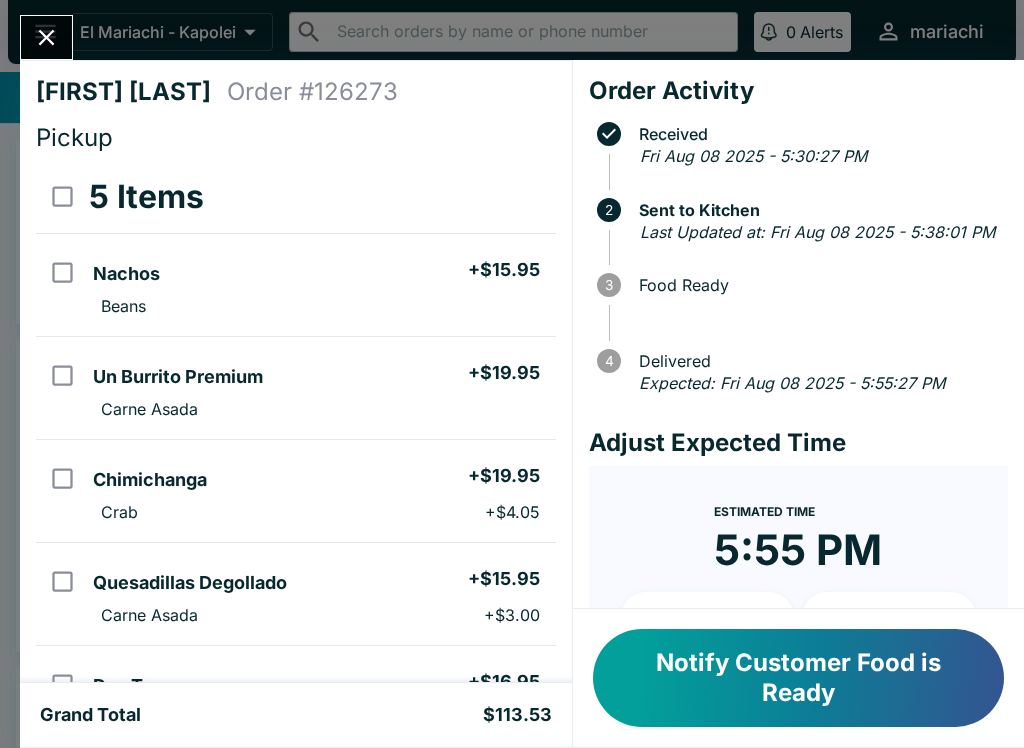 click on "Notify Customer Food is Ready" at bounding box center [798, 678] 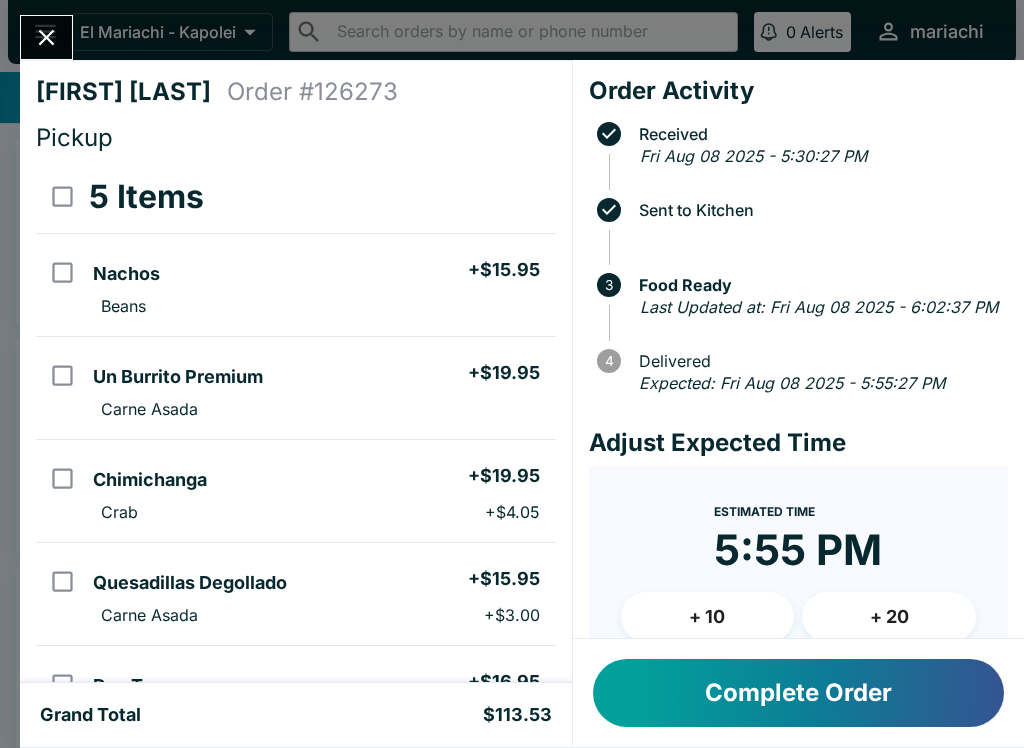 click at bounding box center (46, 37) 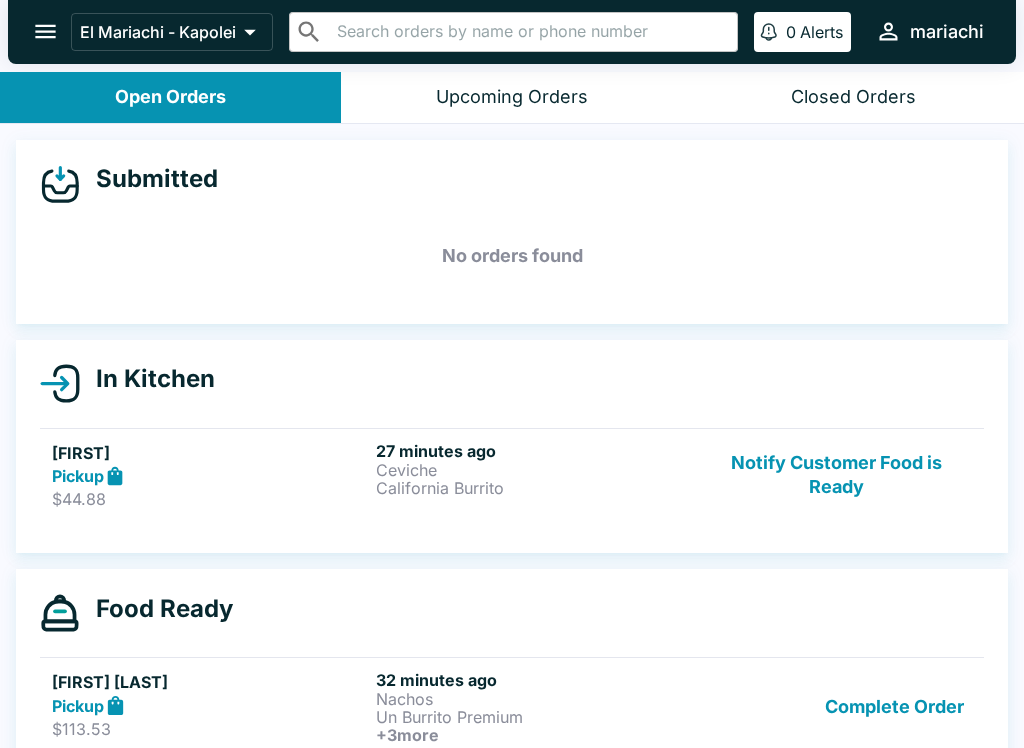 click on "[FIRST]" at bounding box center (210, 453) 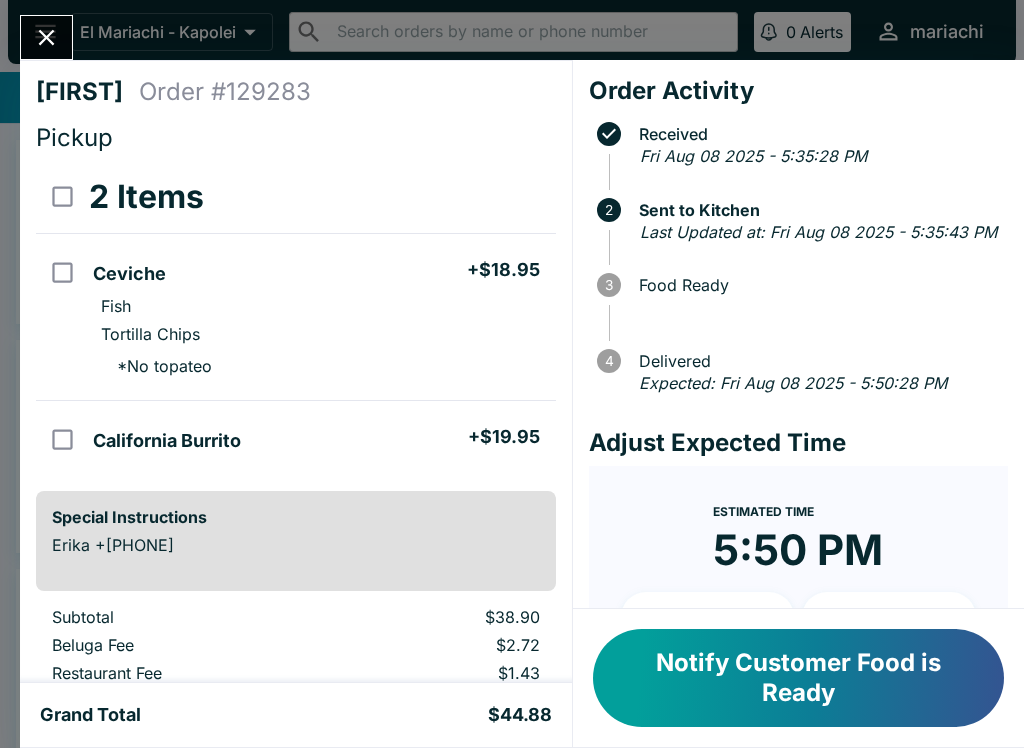click on "Notify Customer Food is Ready" at bounding box center (798, 678) 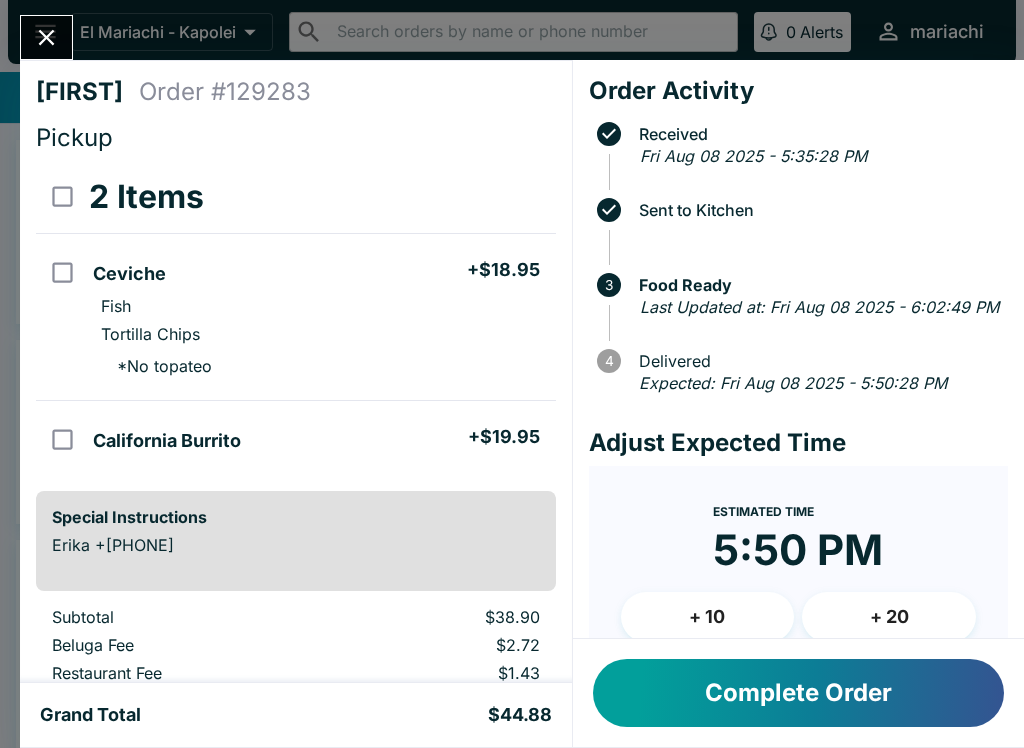 click on "Complete Order" at bounding box center (798, 693) 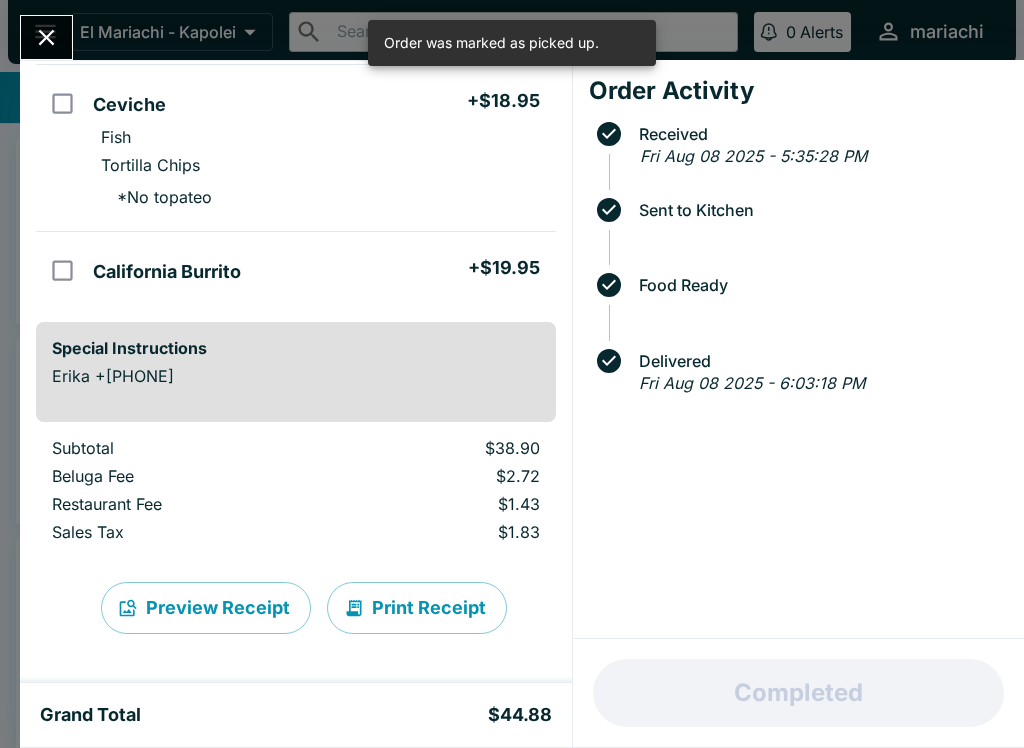 scroll, scrollTop: 172, scrollLeft: 0, axis: vertical 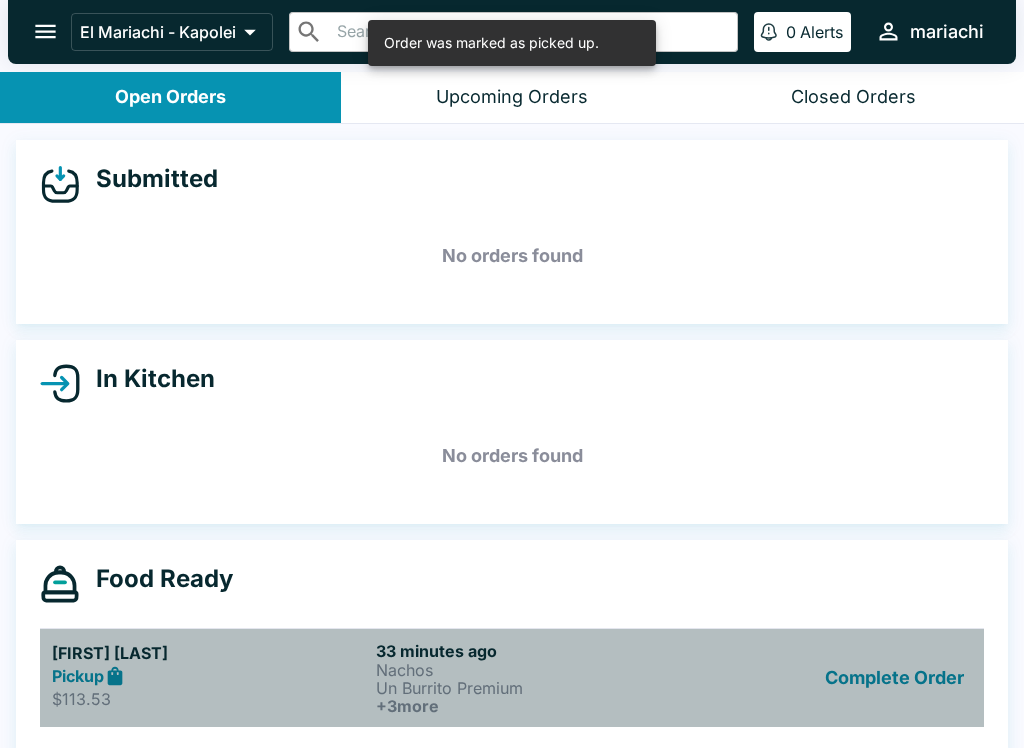 click on "[FIRST] [LAST] Pickup $113.53 33 minutes ago Nachos Un Burrito Premium + 3  more Complete Order" at bounding box center [512, 677] 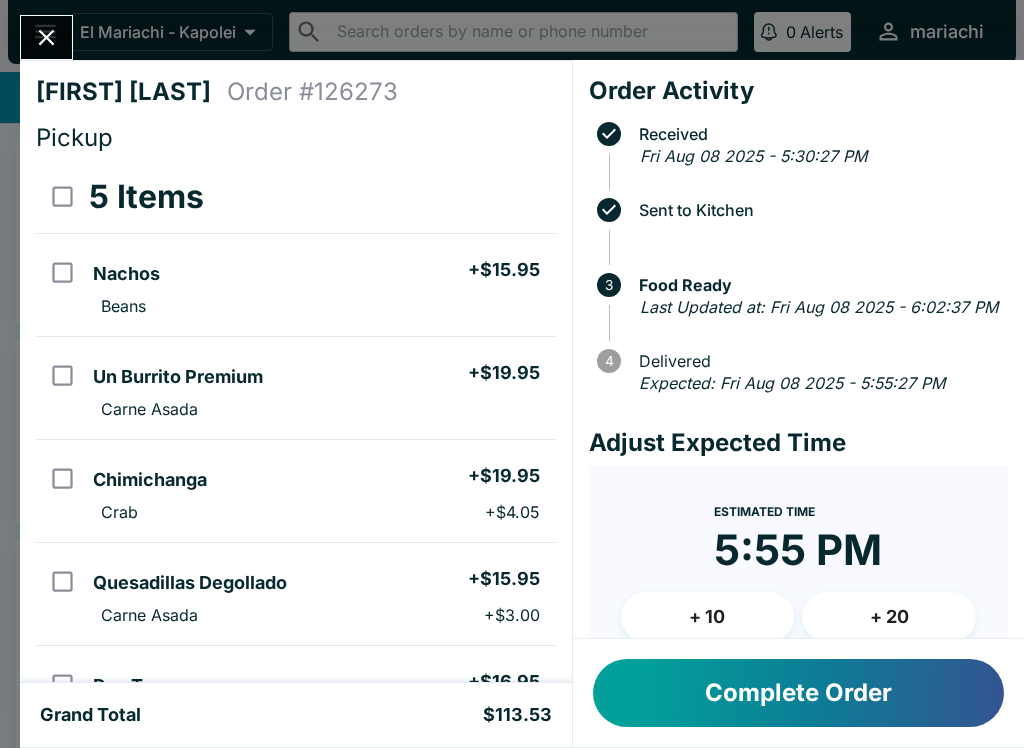 click 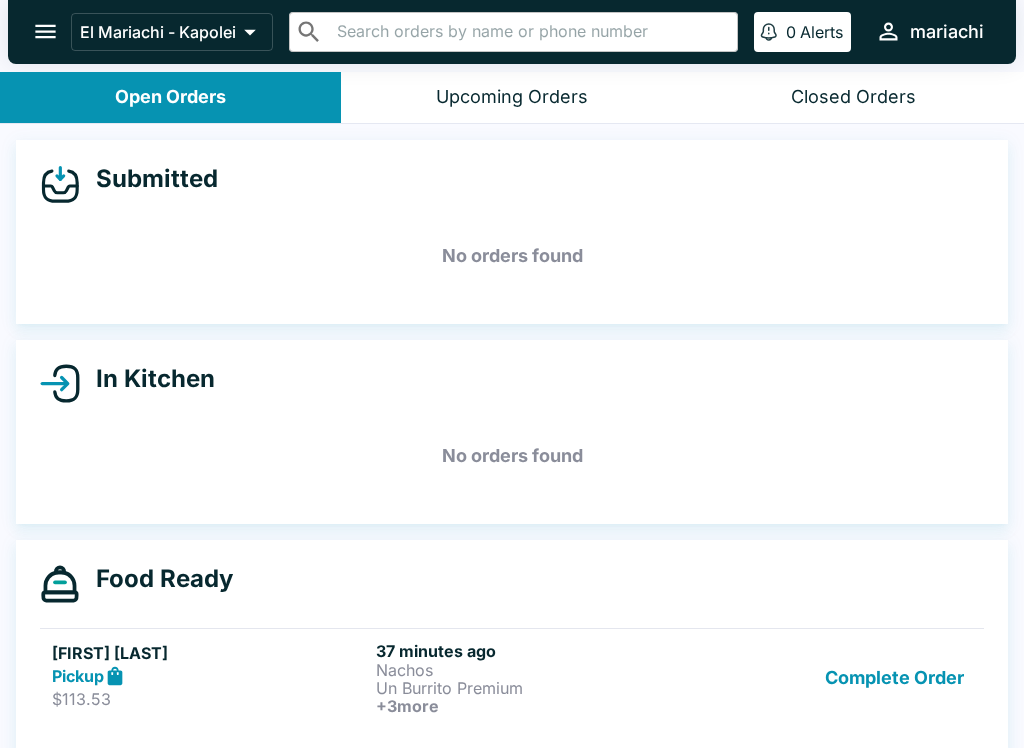 click on "Pickup" at bounding box center [210, 676] 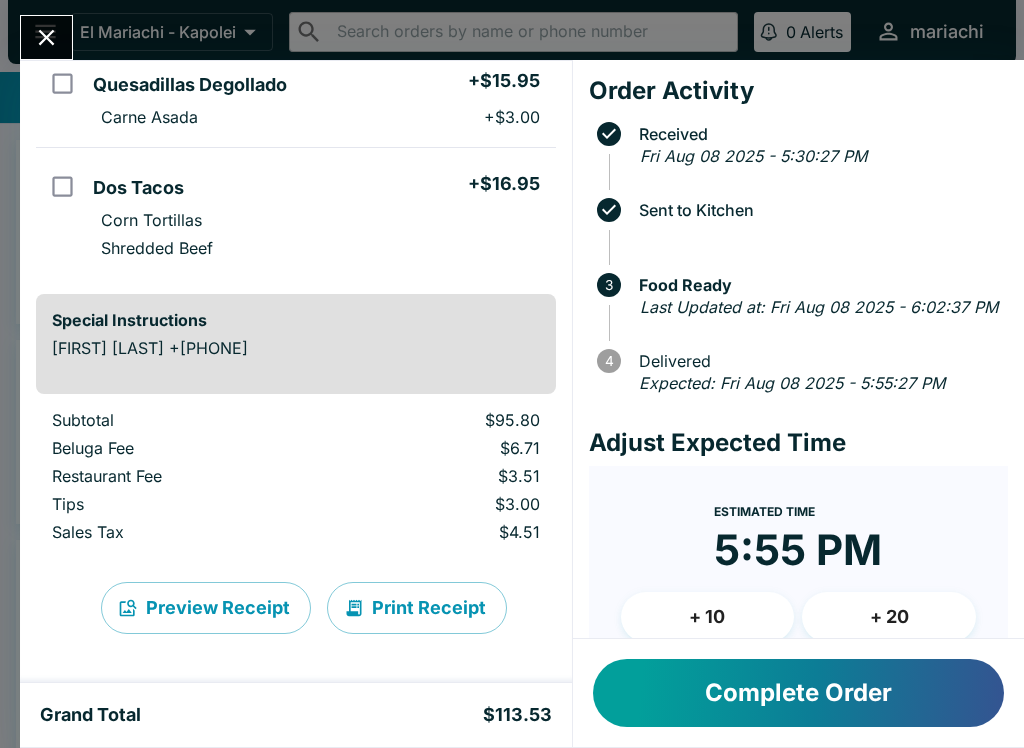 scroll, scrollTop: 498, scrollLeft: 0, axis: vertical 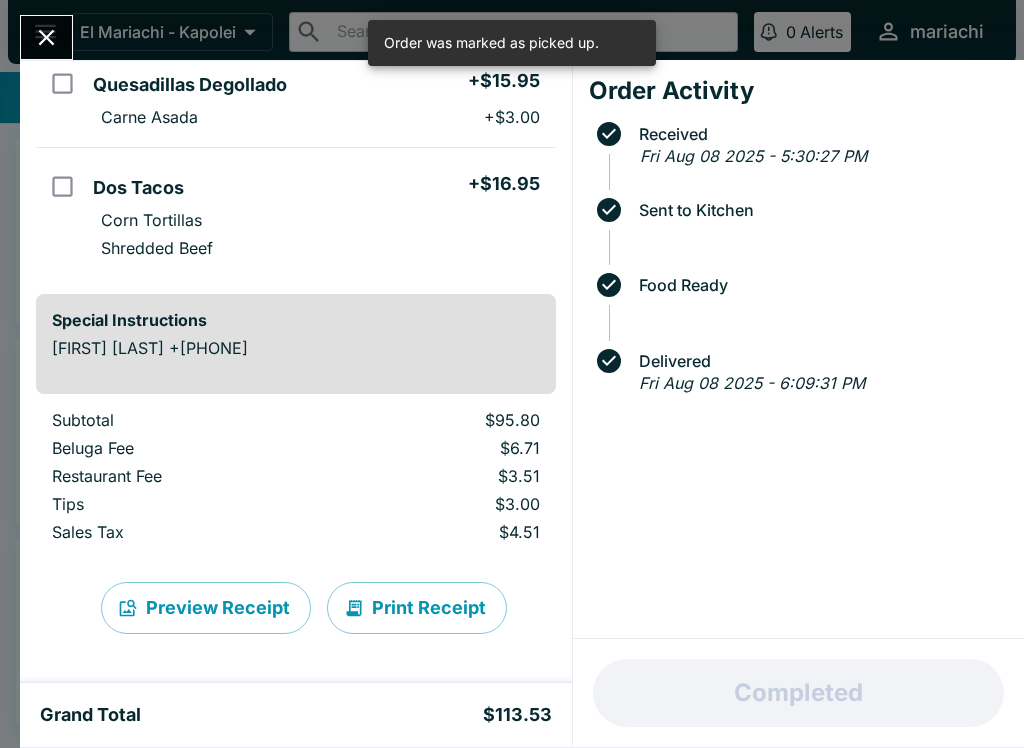 click 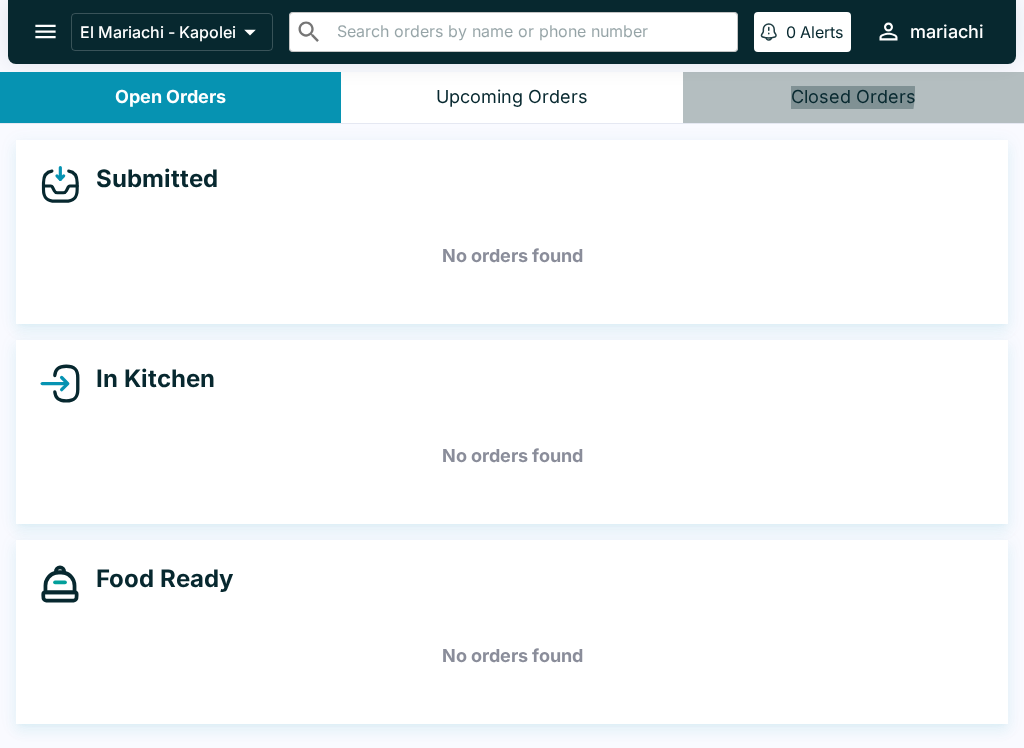 click on "Closed Orders" at bounding box center [853, 97] 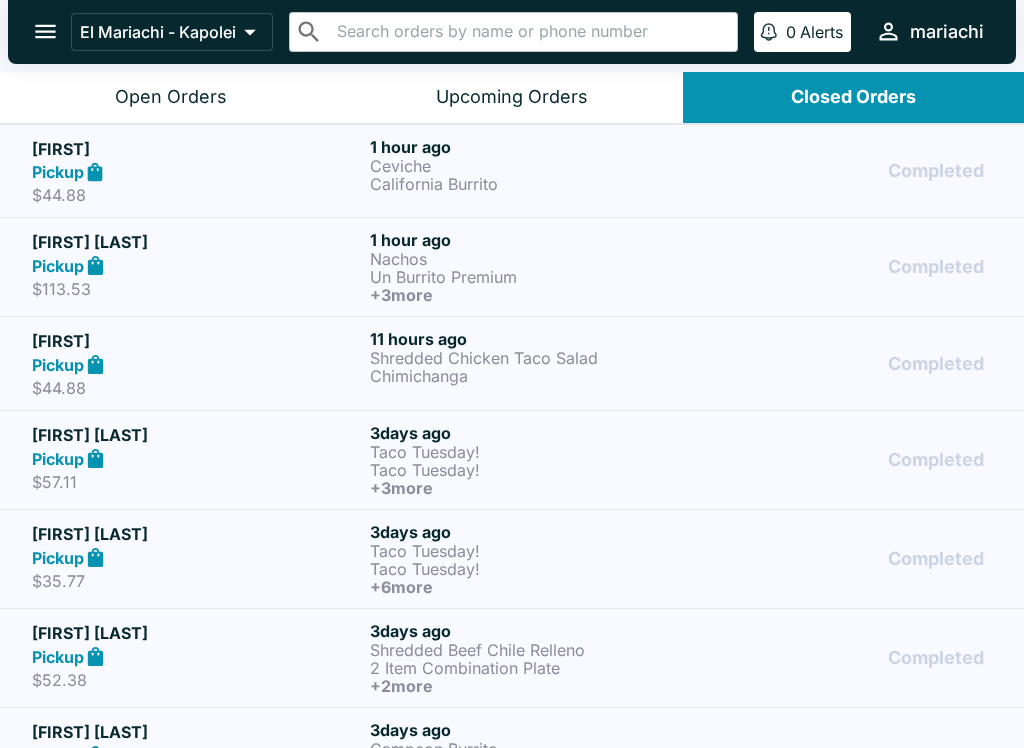 click on "California Burrito" at bounding box center [535, 184] 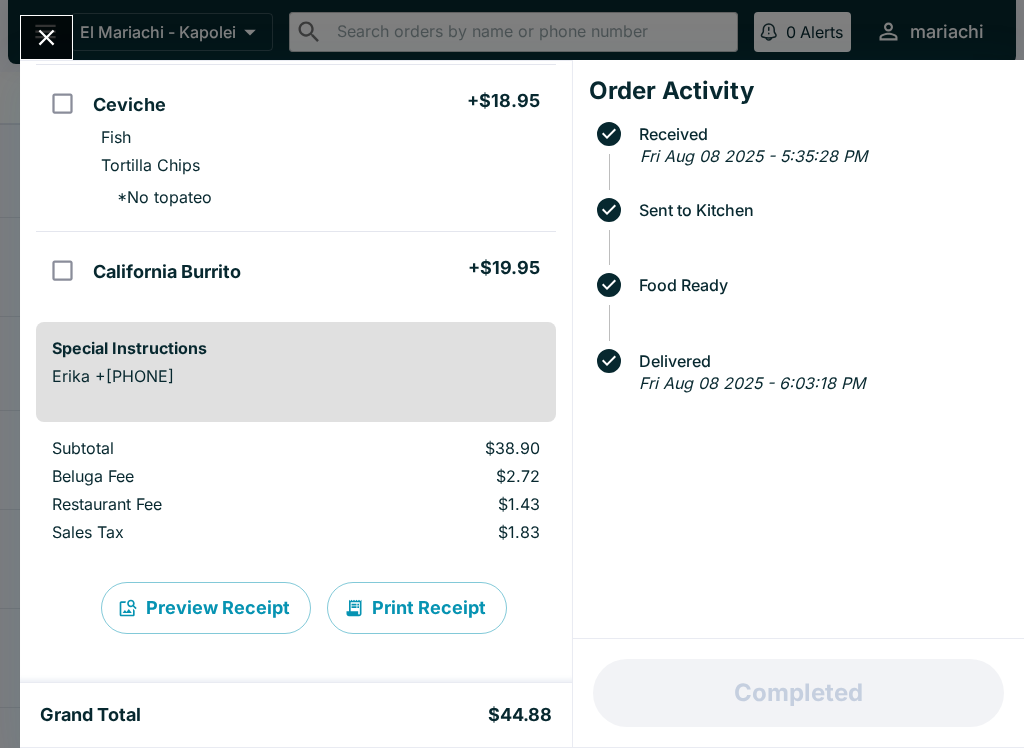 scroll, scrollTop: 169, scrollLeft: 0, axis: vertical 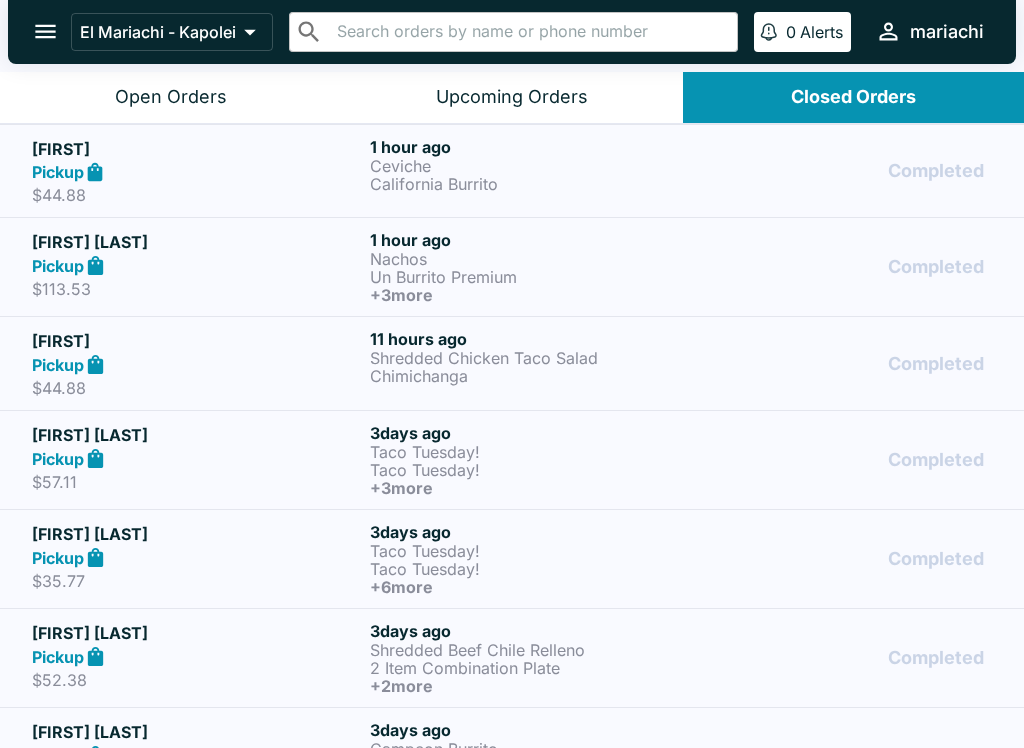 click on "Nachos" at bounding box center [535, 259] 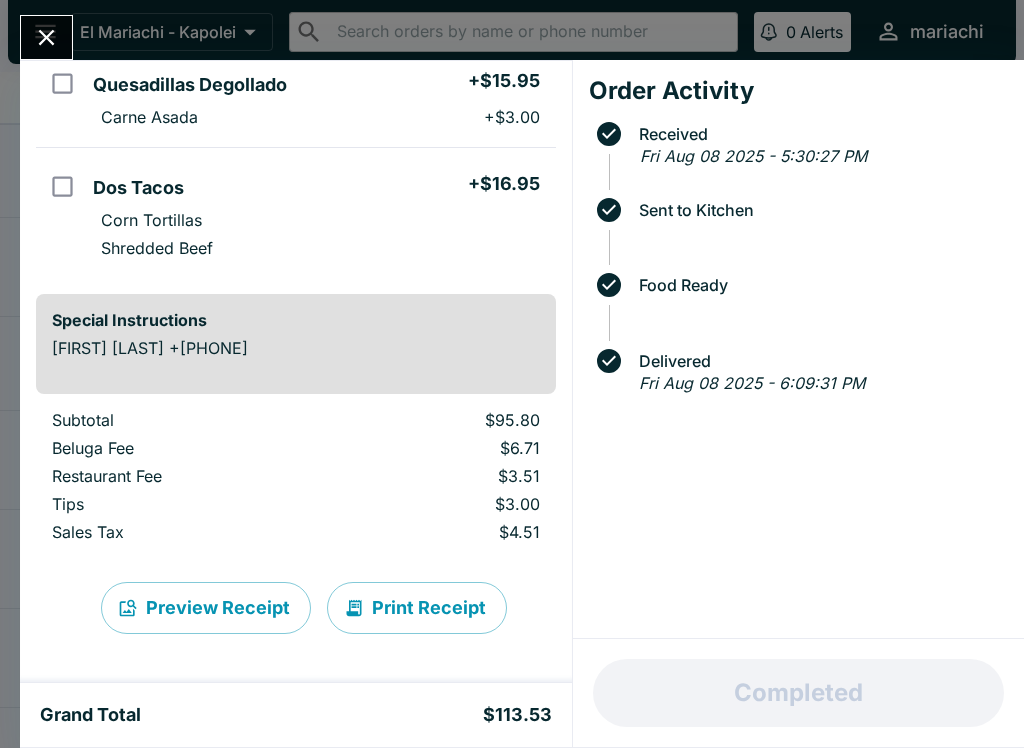 scroll, scrollTop: 498, scrollLeft: 0, axis: vertical 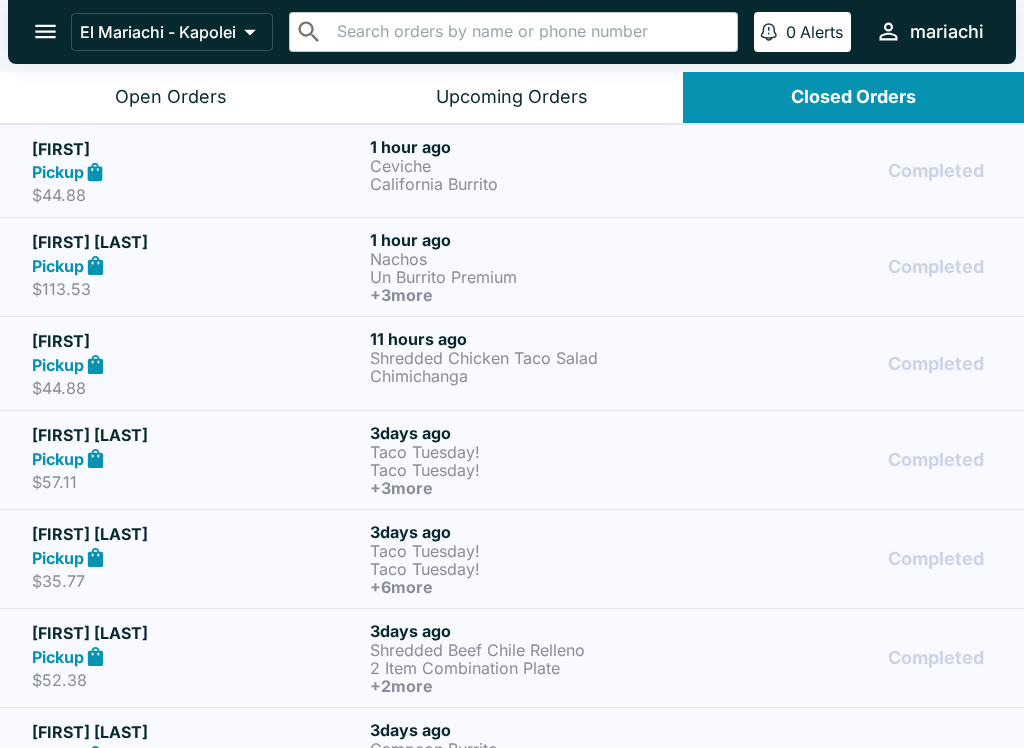 click on "Open Orders" at bounding box center (171, 97) 